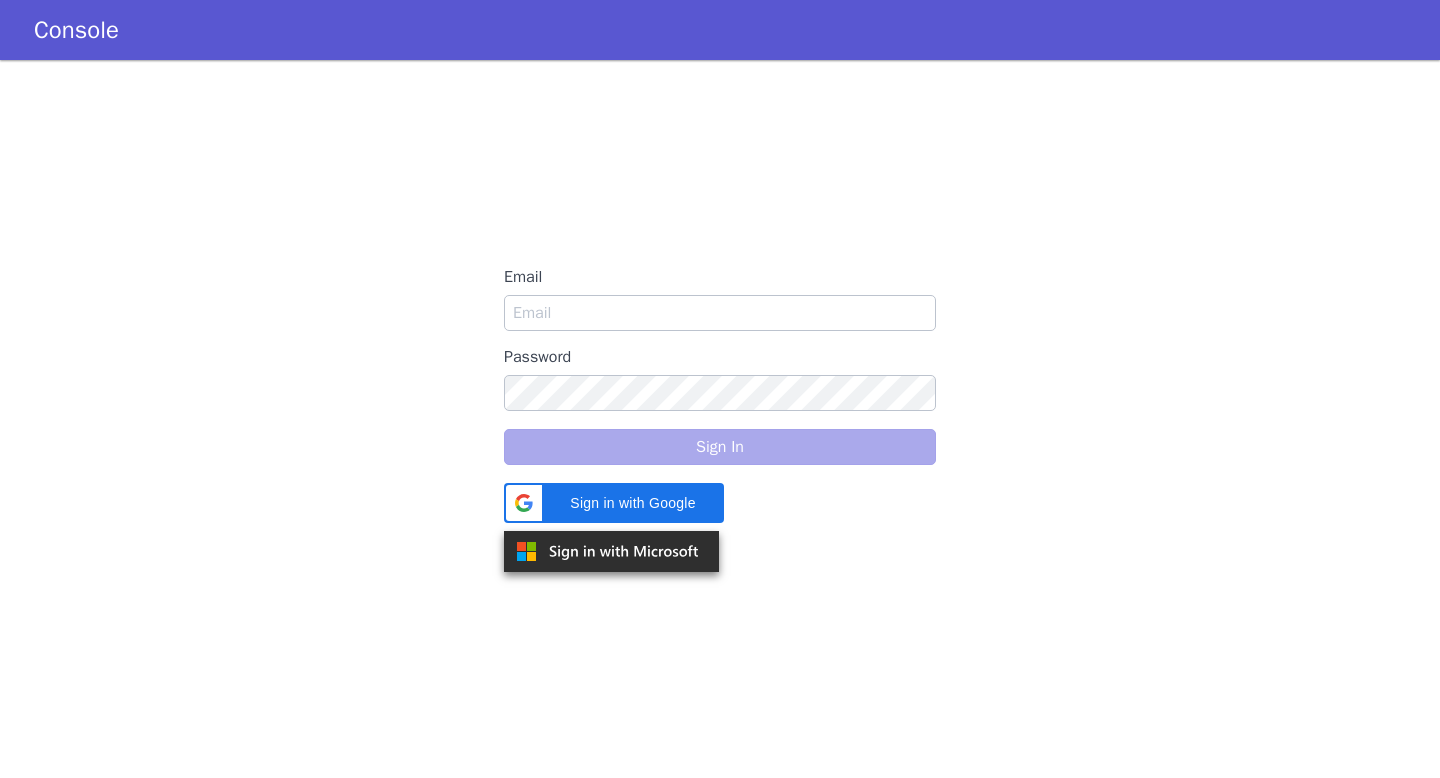 scroll, scrollTop: 0, scrollLeft: 0, axis: both 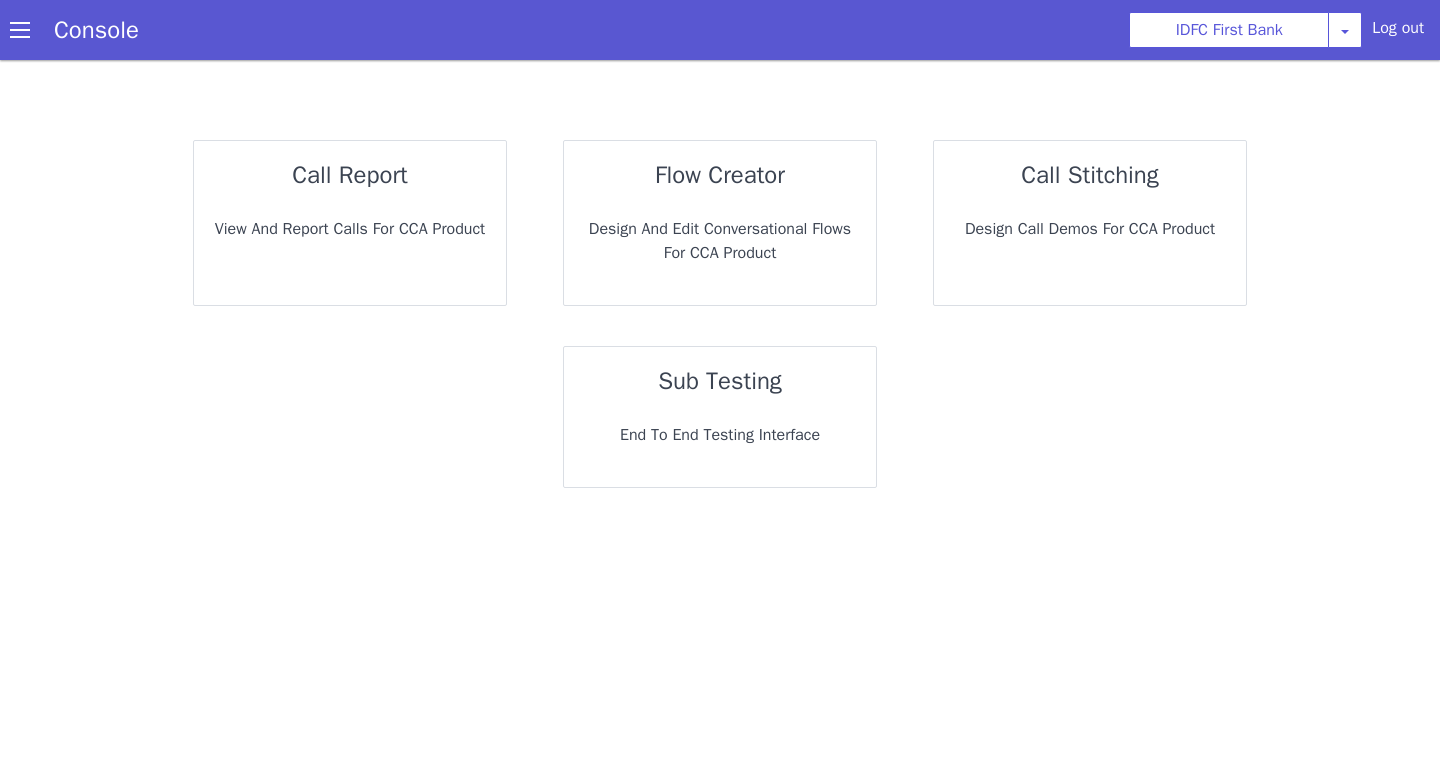 click on "sub testing" at bounding box center [720, 381] 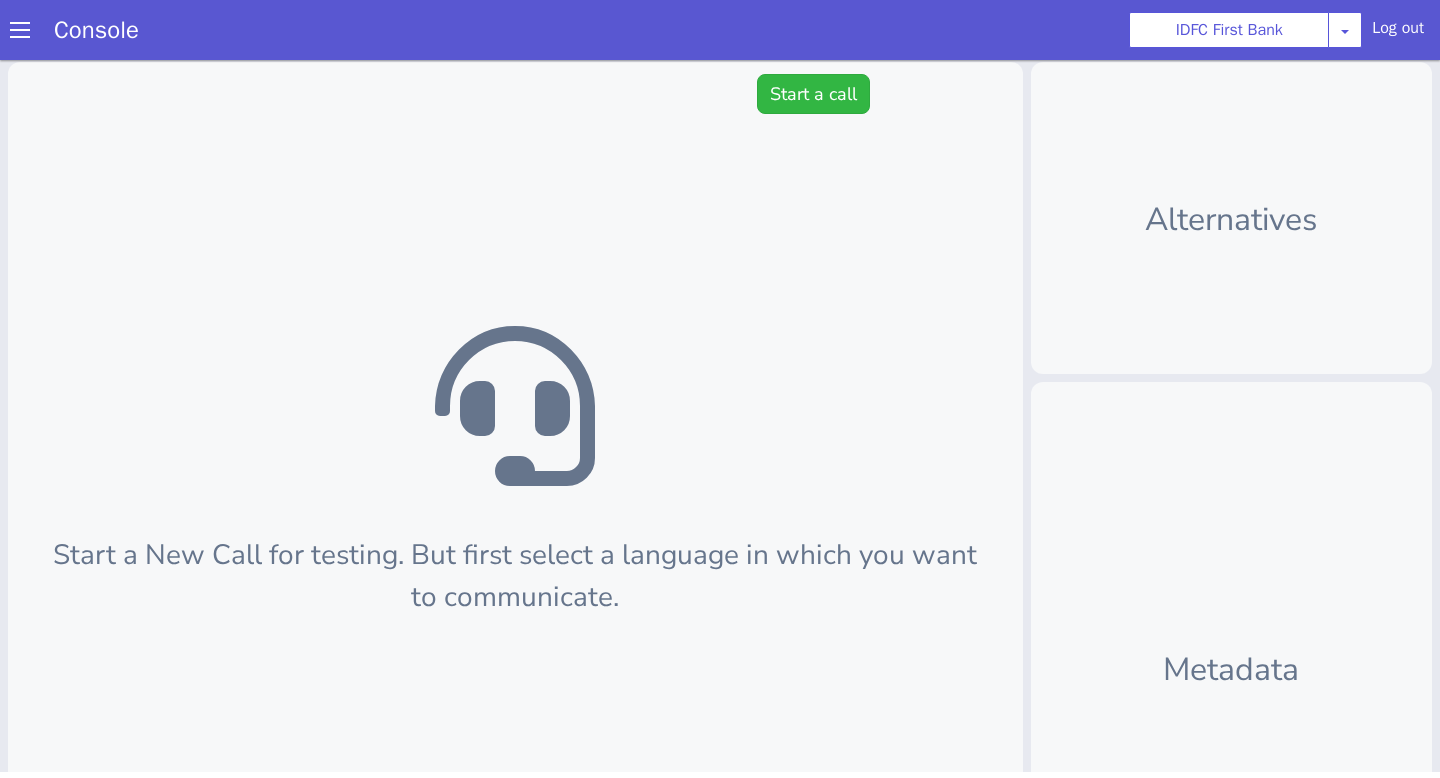 scroll, scrollTop: 0, scrollLeft: 0, axis: both 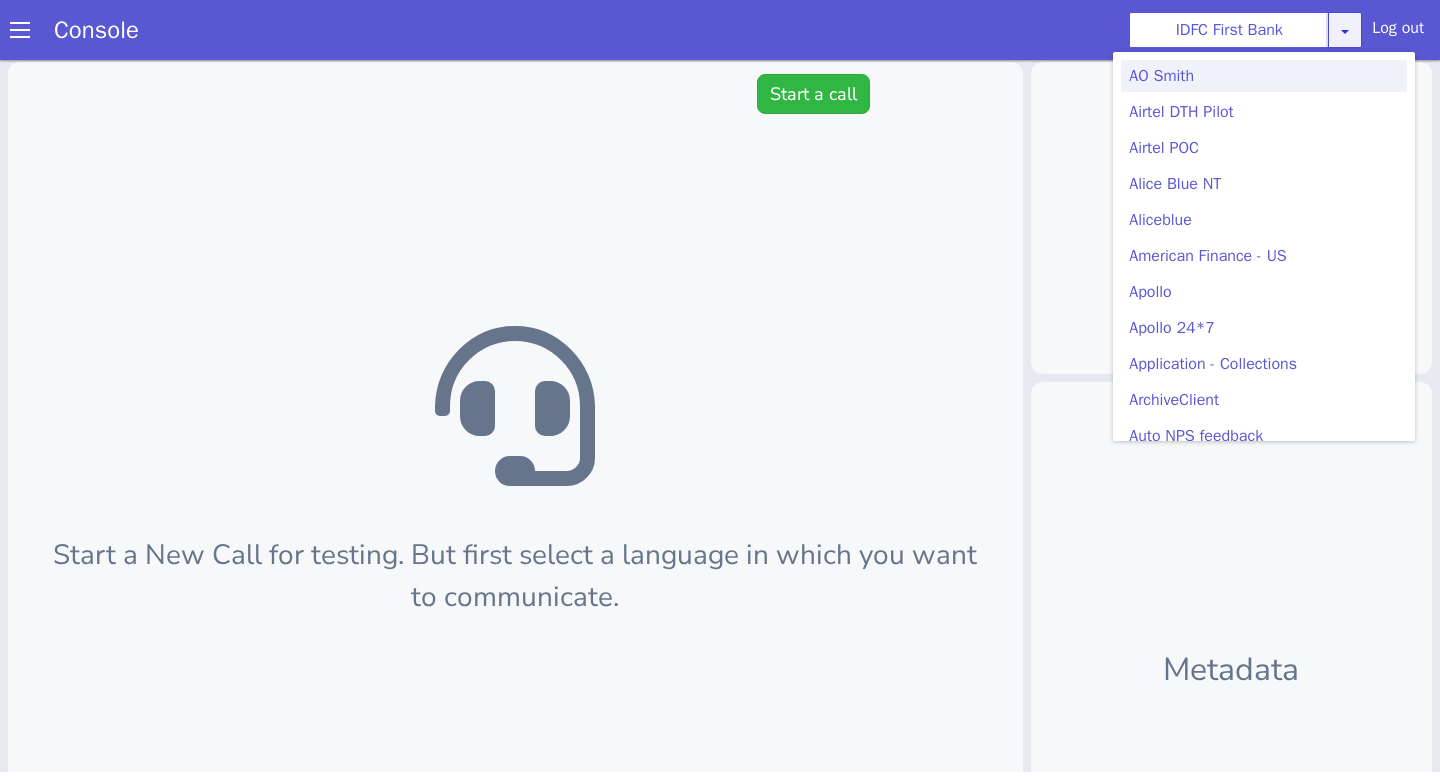 click at bounding box center (1345, 30) 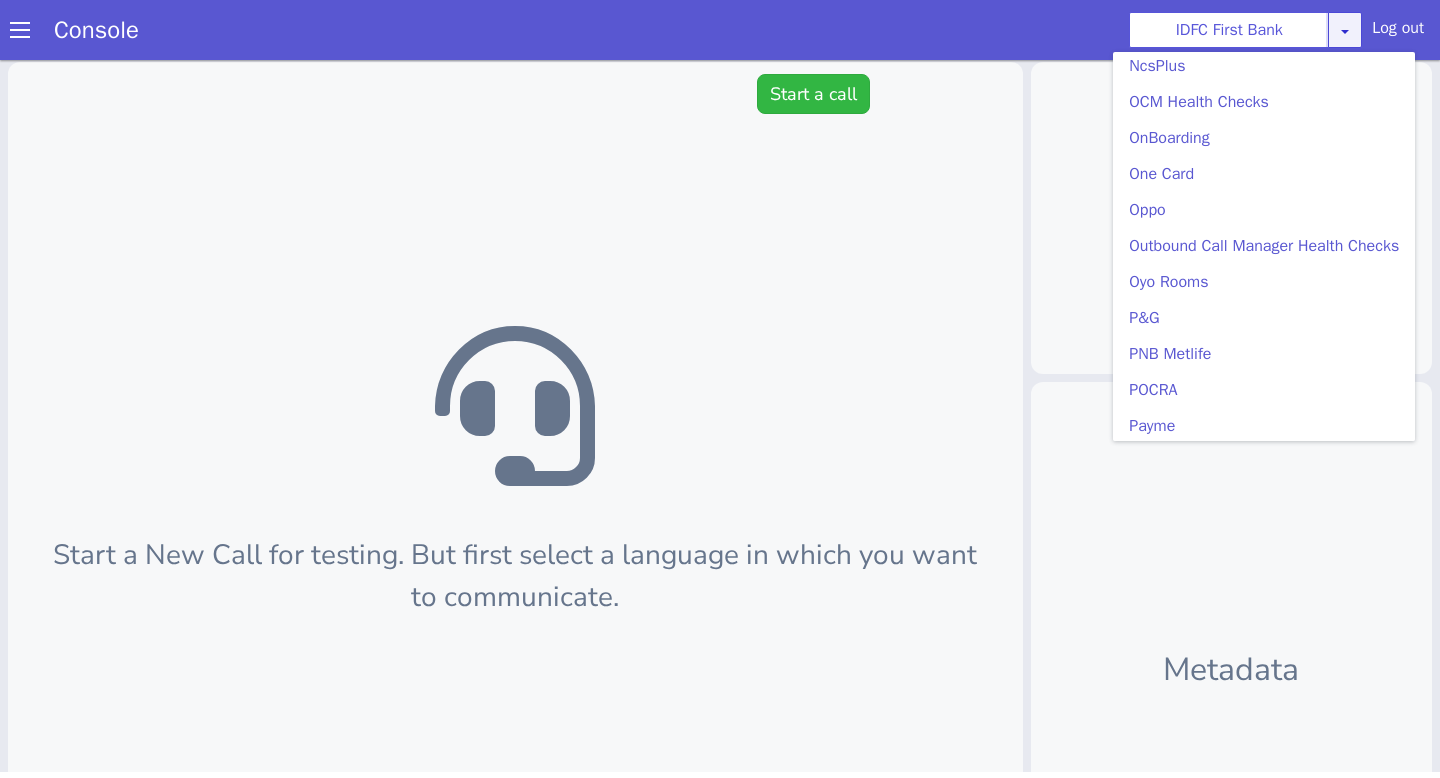 scroll, scrollTop: 3567, scrollLeft: 0, axis: vertical 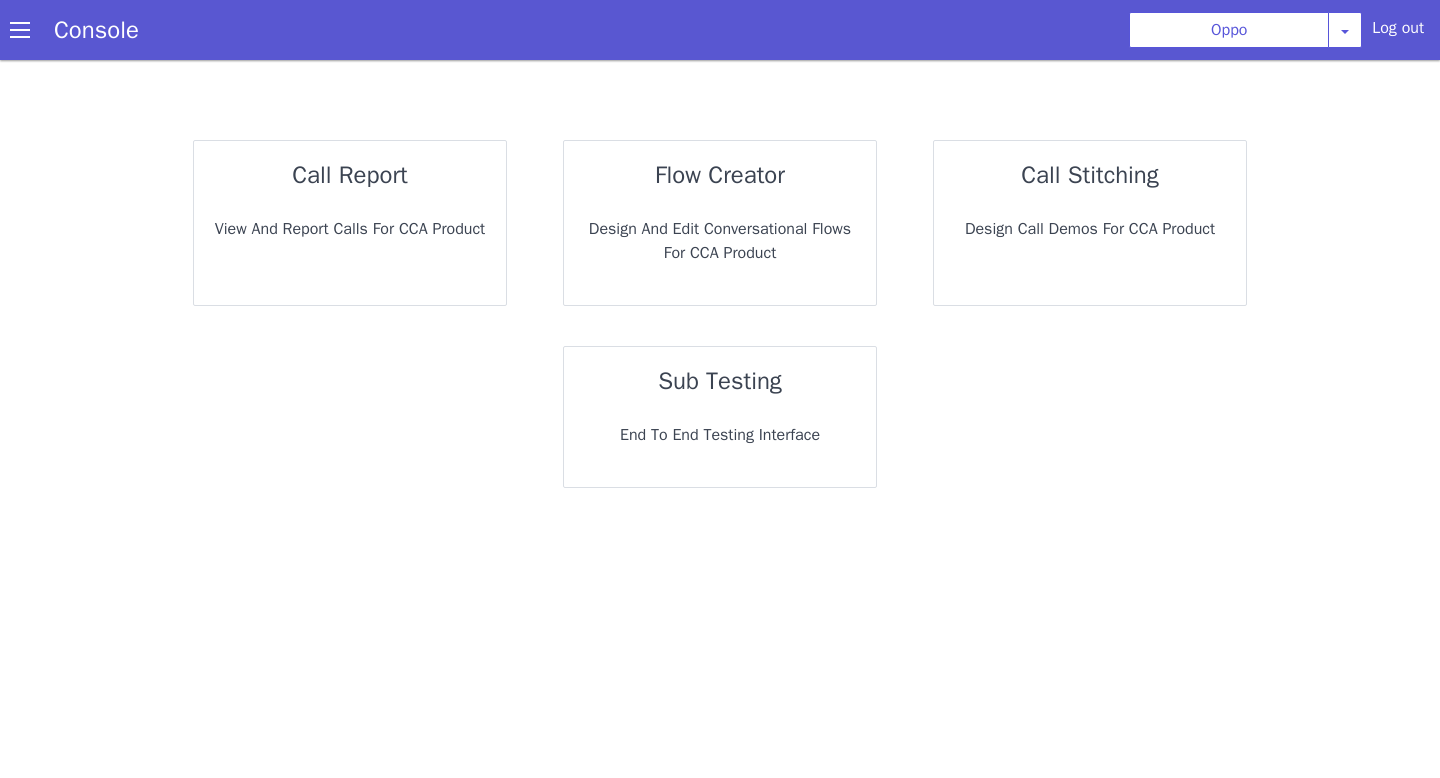 click on "sub testing End to End Testing Interface" at bounding box center (711, 415) 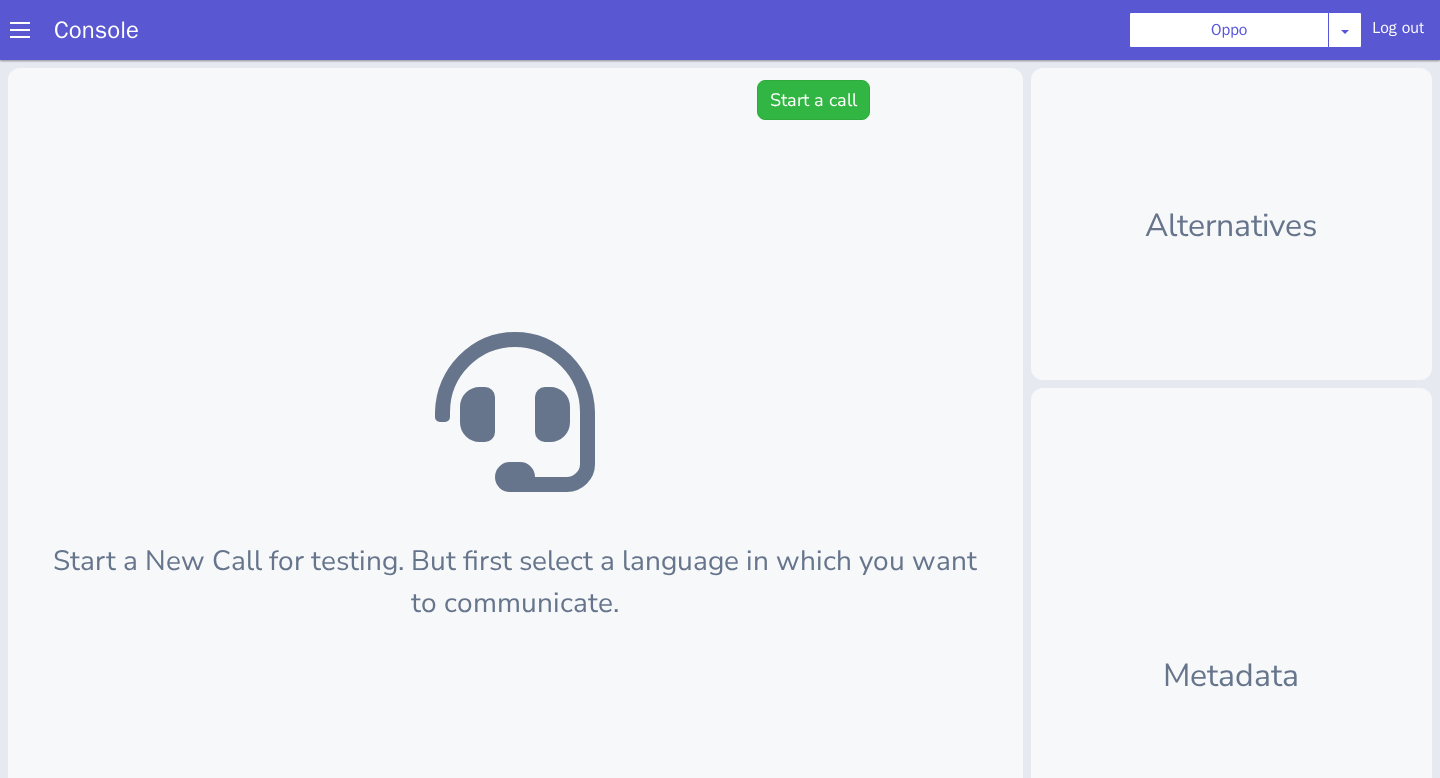 scroll, scrollTop: 6, scrollLeft: 0, axis: vertical 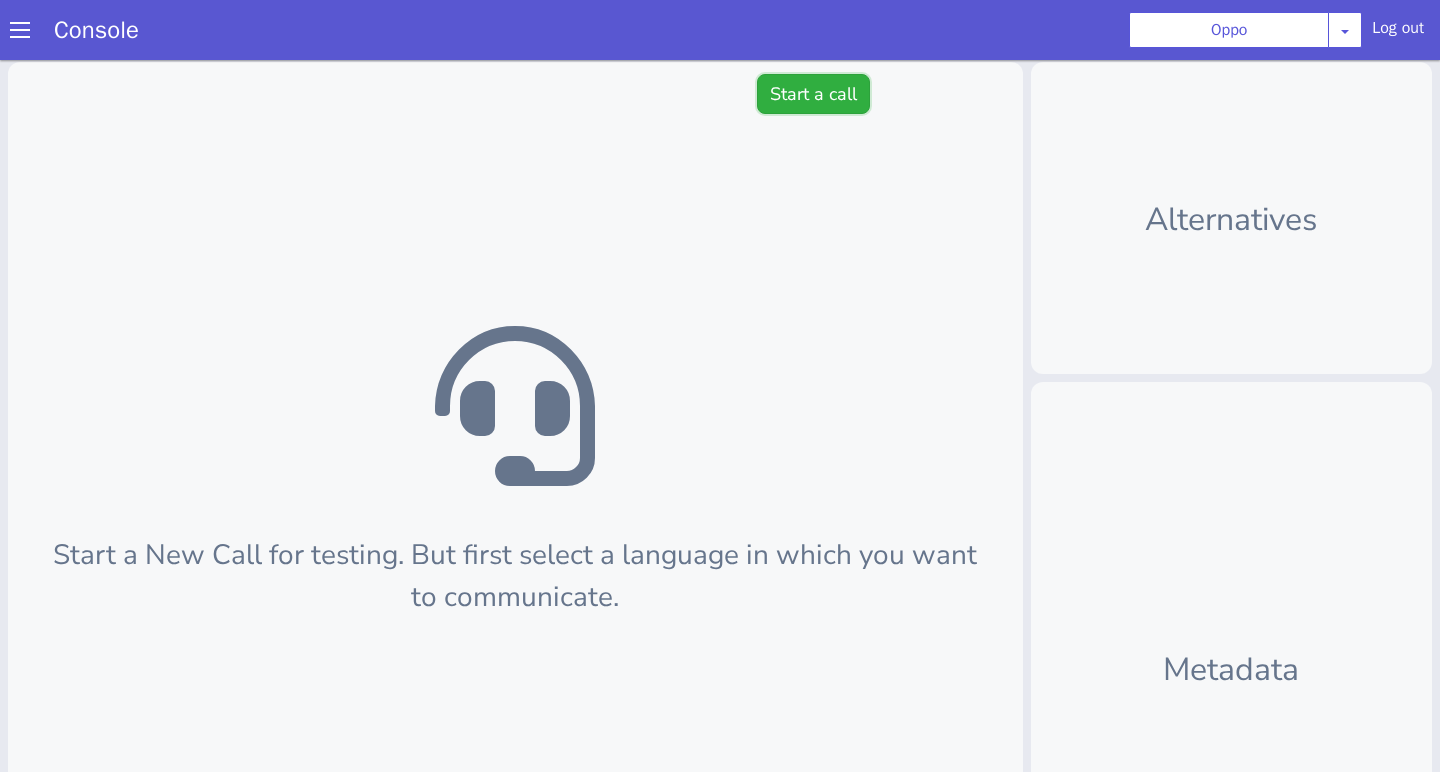 click on "Start a call" at bounding box center (813, 94) 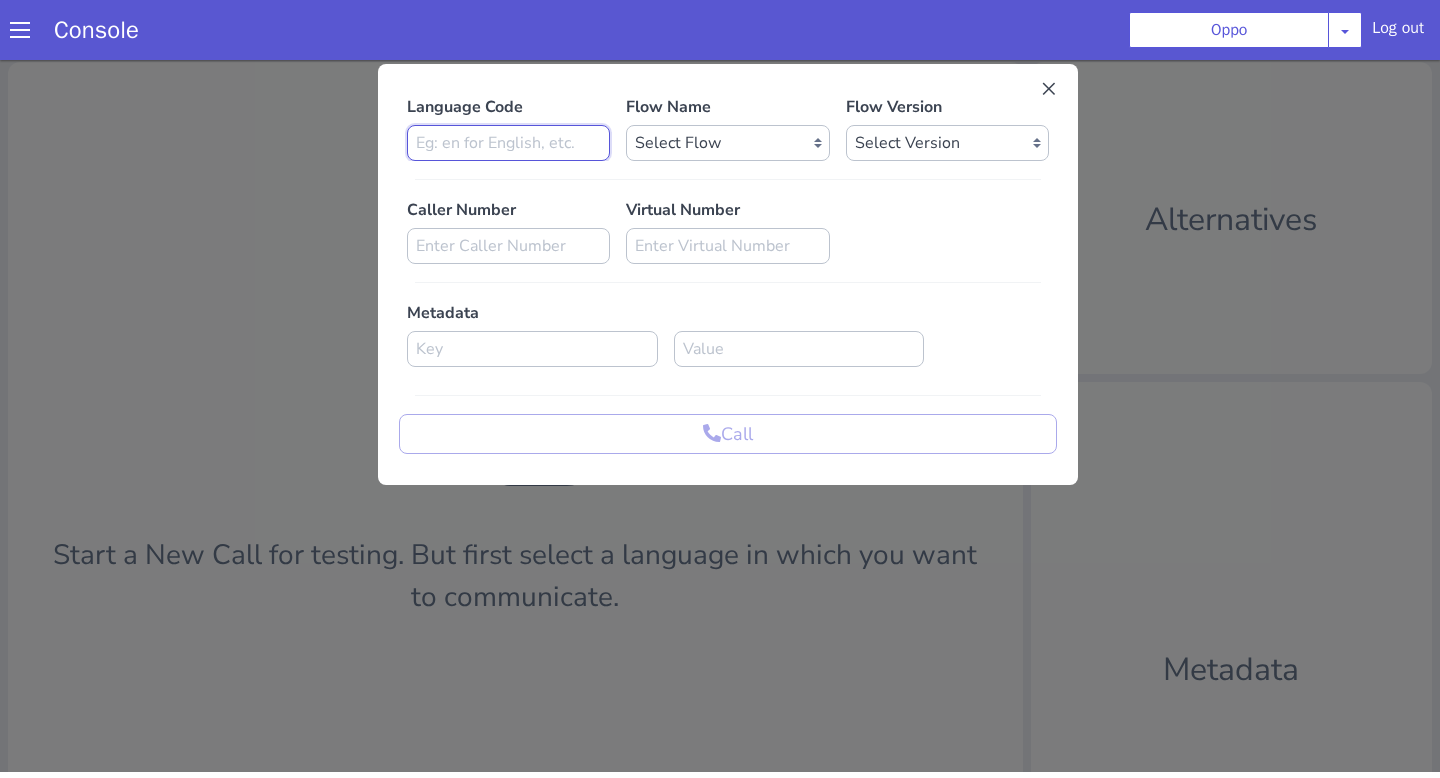 click at bounding box center [508, 143] 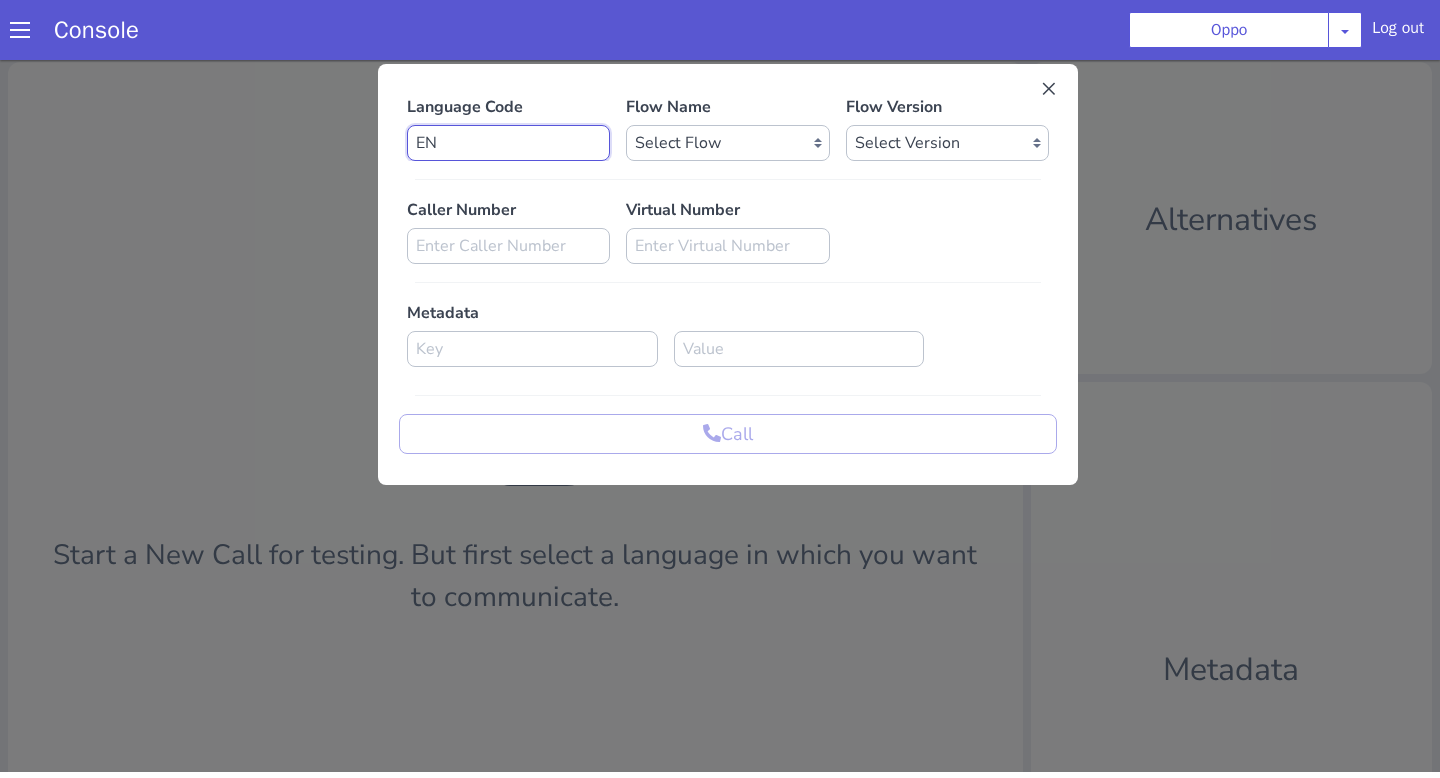 type on "EN" 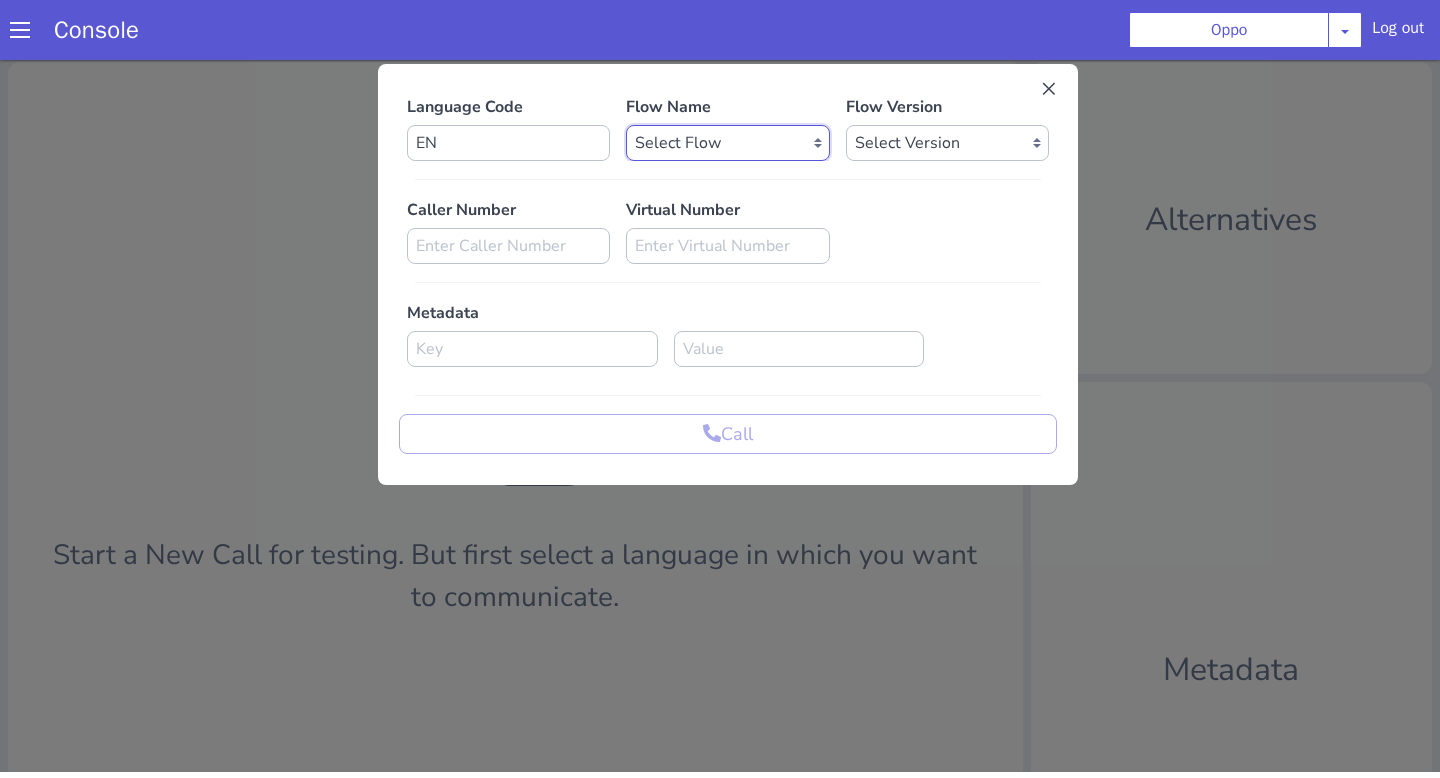 click on "Select Flow Rough Work oppo_specific_utterance_en Demo_bot_oppo OPPO_STUDIO farmer_bot_oppo_test oppo_farmer_hi oppo_farmer_ta oppo_farmer_en oppo_onto_test_hi oppo_default farmer_bot_oppo_hi farmer_bot_oppo_en oppo_beta oppo_beta_en oppo_specific_utterance" at bounding box center (727, 143) 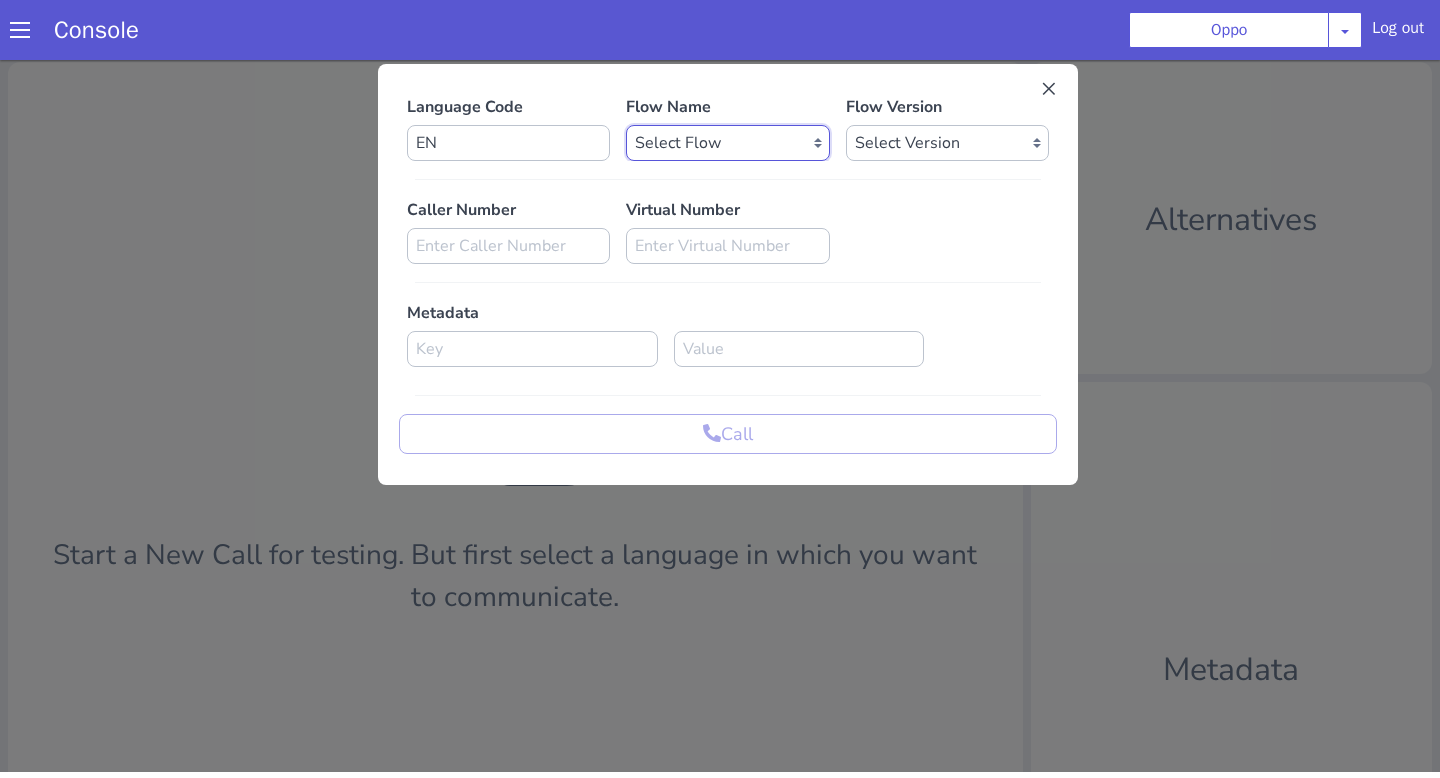 click on "Select Flow Rough Work oppo_specific_utterance_en Demo_bot_oppo OPPO_STUDIO farmer_bot_oppo_test oppo_farmer_hi oppo_farmer_ta oppo_farmer_en oppo_onto_test_hi oppo_default farmer_bot_oppo_hi farmer_bot_oppo_en oppo_beta oppo_beta_en oppo_specific_utterance" at bounding box center (727, 143) 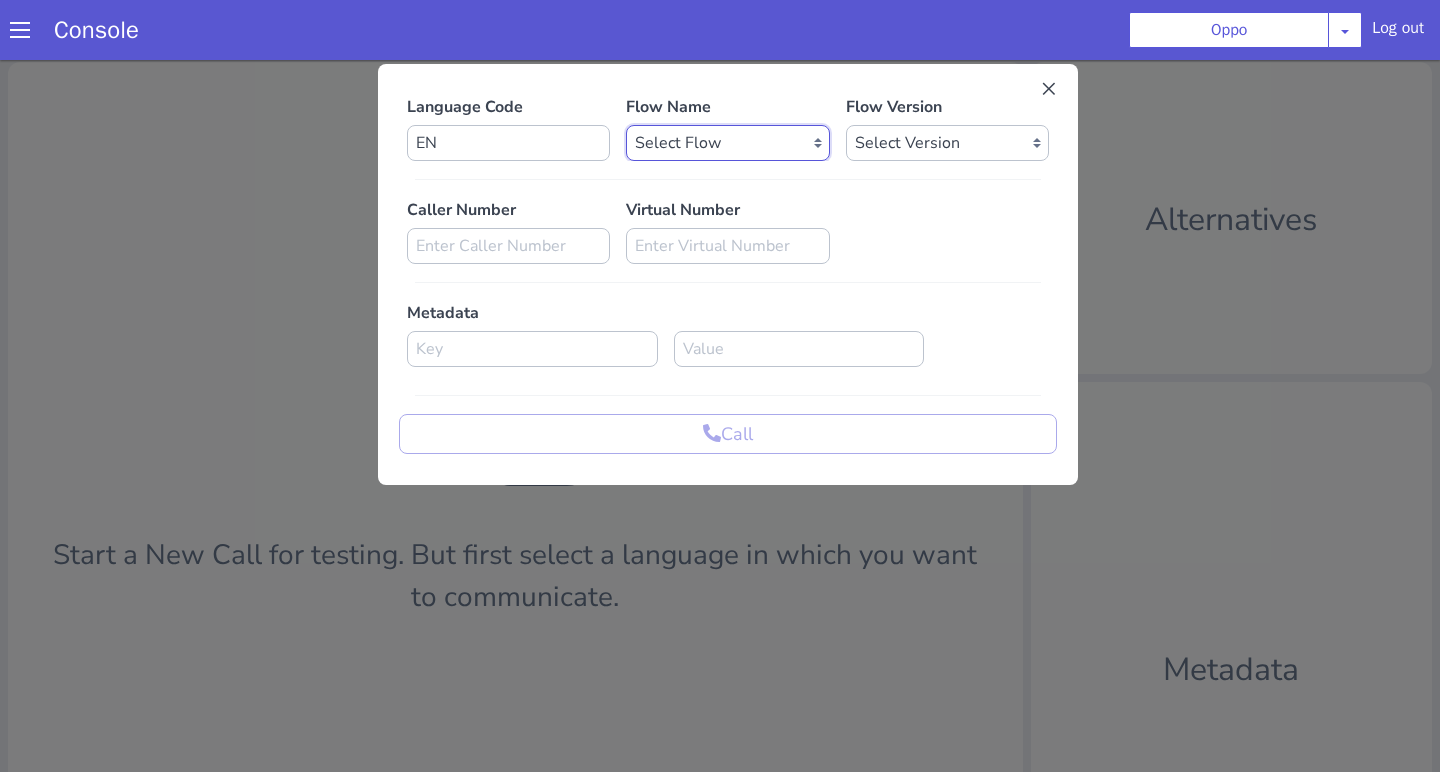 select on "6e4cb66f-1be5-4ce3-899d-84c396a79e95" 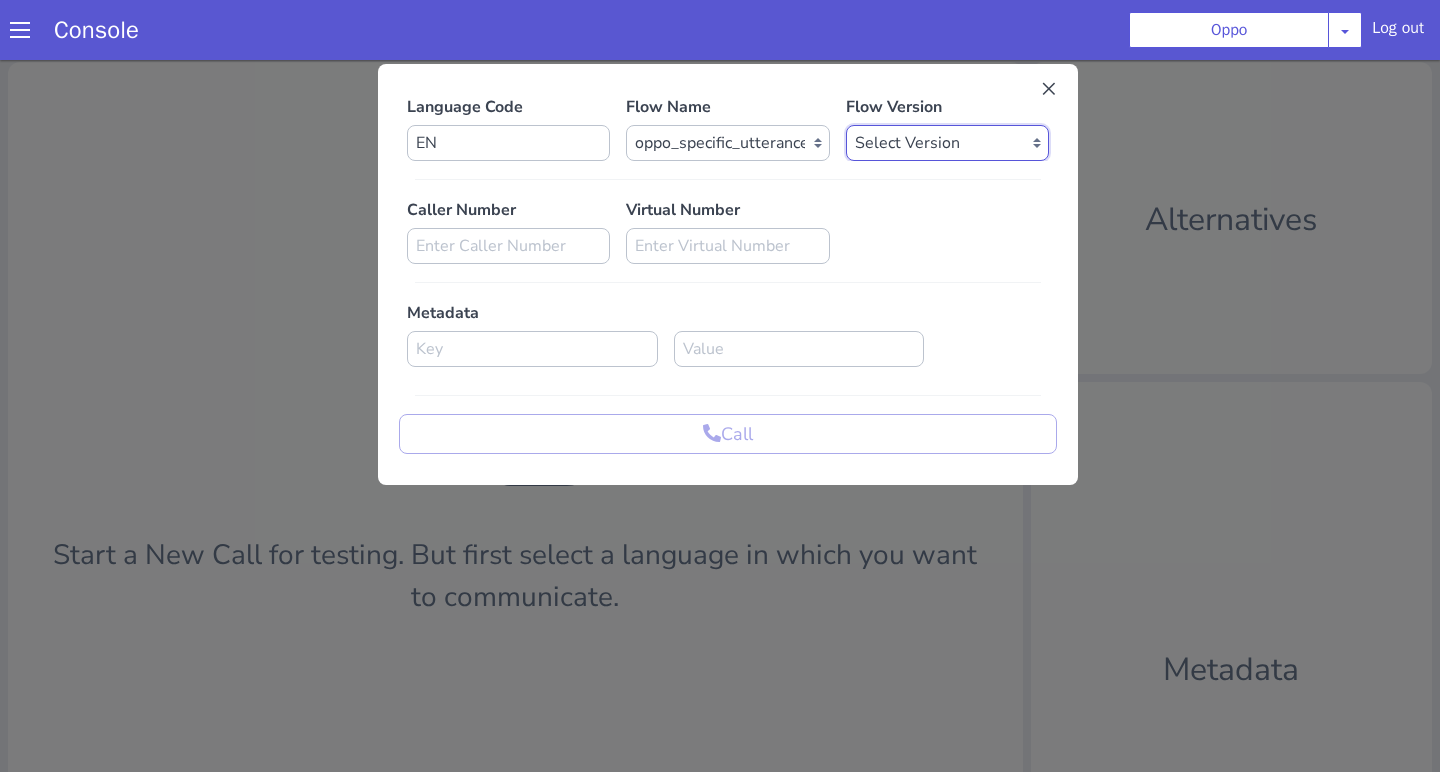 click on "Select Version 1.0.65 1.0.64 1.0.63 1.0.62 1.0.61 1.0.60 1.0.59 1.0.58 1.0.57 1.0.56 1.0.55 1.0.54 1.0.53 1.0.52 1.0.51 1.0.50 1.0.49 1.0.48 1.0.47 1.0.46 1.0.45 1.0.44 1.0.43 1.0.42 1.0.41 1.0.40 1.0.39 1.0.38 1.0.37 1.0.36 1.0.35 1.0.34 1.0.33 1.0.32 1.0.31 1.0.30 1.0.29 1.0.28 1.0.27 1.0.26 1.0.25 1.0.24 1.0.23 1.0.22 1.0.21 1.0.20 1.0.19 1.0.18 1.0.17 1.0.16 1.0.15 1.0.14 1.0.13 1.0.12 1.0.11 1.0.10 1.0.9 1.0.8 1.0.7 1.0.6 1.0.5 1.0.4 1.0.3 1.0.2 1.0.1 1.0.0 0.2.47 0.2.46 0.2.45 0.2.44 0.2.43 0.2.42 0.2.41 0.2.40 0.2.39 0.2.38 0.2.37 0.2.36 0.2.35 0.2.34 0.2.33 0.2.32 0.2.31 0.2.30 0.2.29 0.2.28 0.2.27 0.2.26 0.2.25 0.2.24 0.2.23 0.2.22 0.2.21 0.2.20 0.2.19 0.2.18 0.2.17 0.2.16 0.2.15 0.2.14 0.2.13 0.2.12 0.2.11 0.2.10 0.2.9 0.2.8 0.2.7 0.2.6 0.2.5 0.2.4 0.2.3 0.2.2 0.2.1 0.2.0 0.1.1 0.1.0 0.0.28 0.0.27 0.0.26 0.0.25 0.0.24 0.0.23 0.0.22 0.0.21 0.0.20 0.0.19 0.0.18 0.0.17 0.0.16 0.0.15 0.0.14 0.0.13 0.0.12 0.0.11 0.0.10 0.0.9 0.0.8 0.0.7 0.0.6 0.0.5 0.0.4 0.0.3 0.0.2 0.0.1" at bounding box center [947, 143] 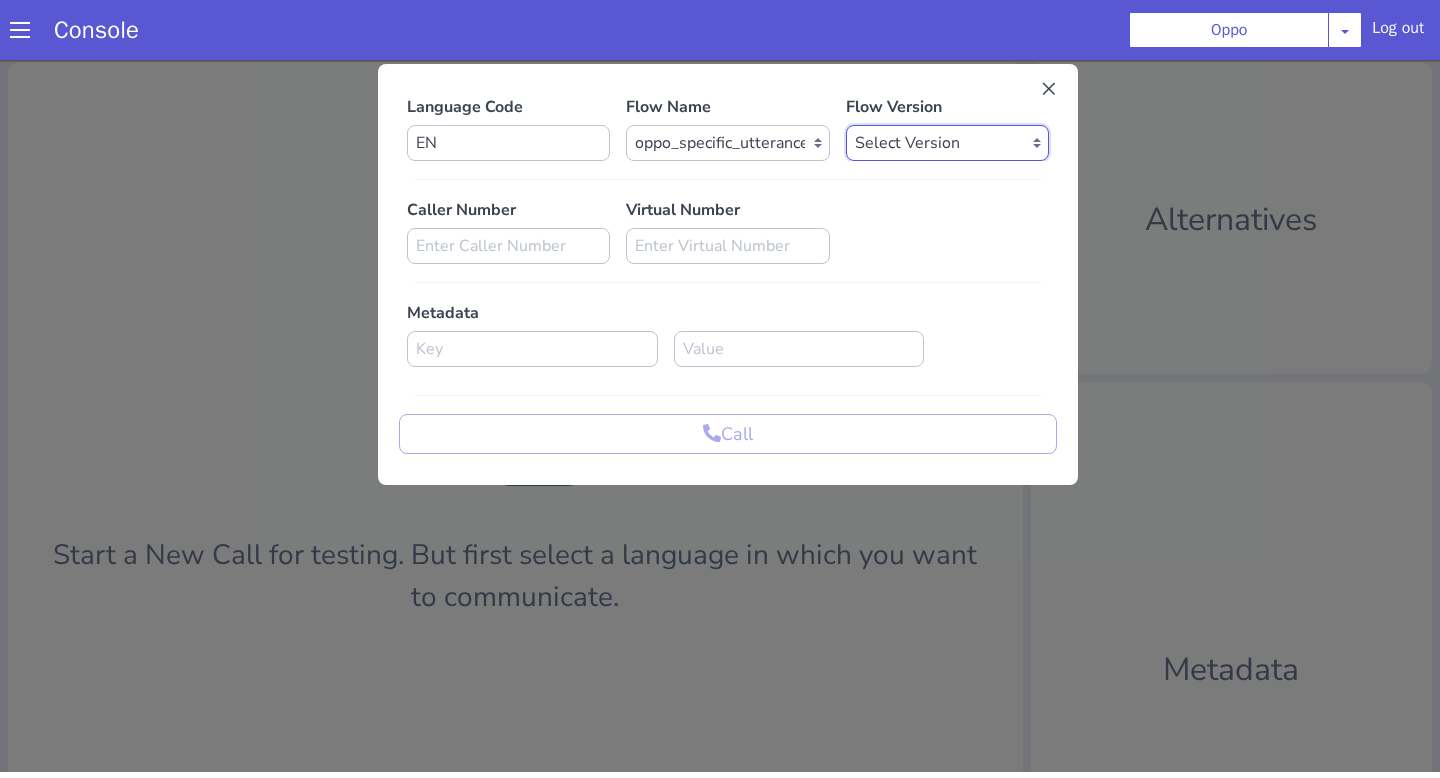 select on "1.0.65" 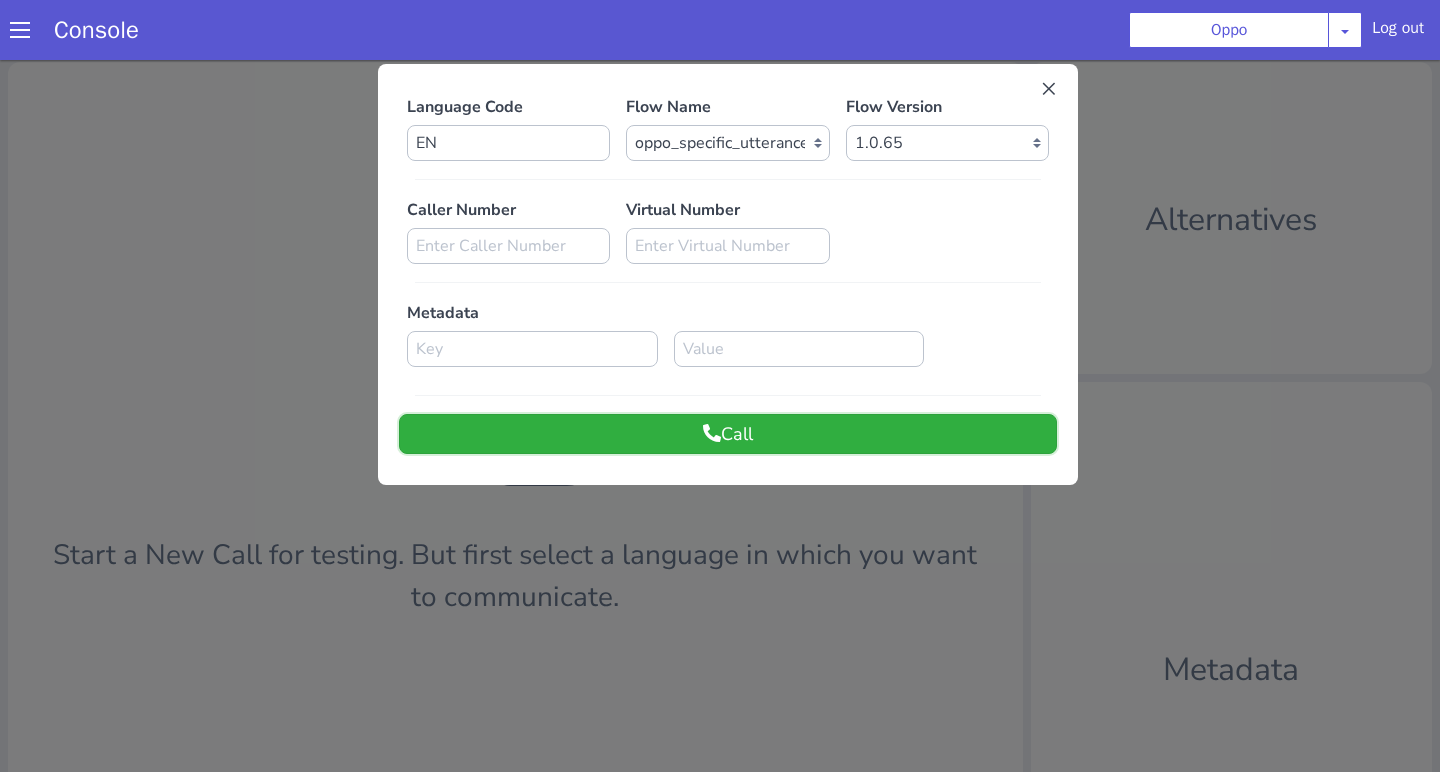 click on "Call" at bounding box center [728, 434] 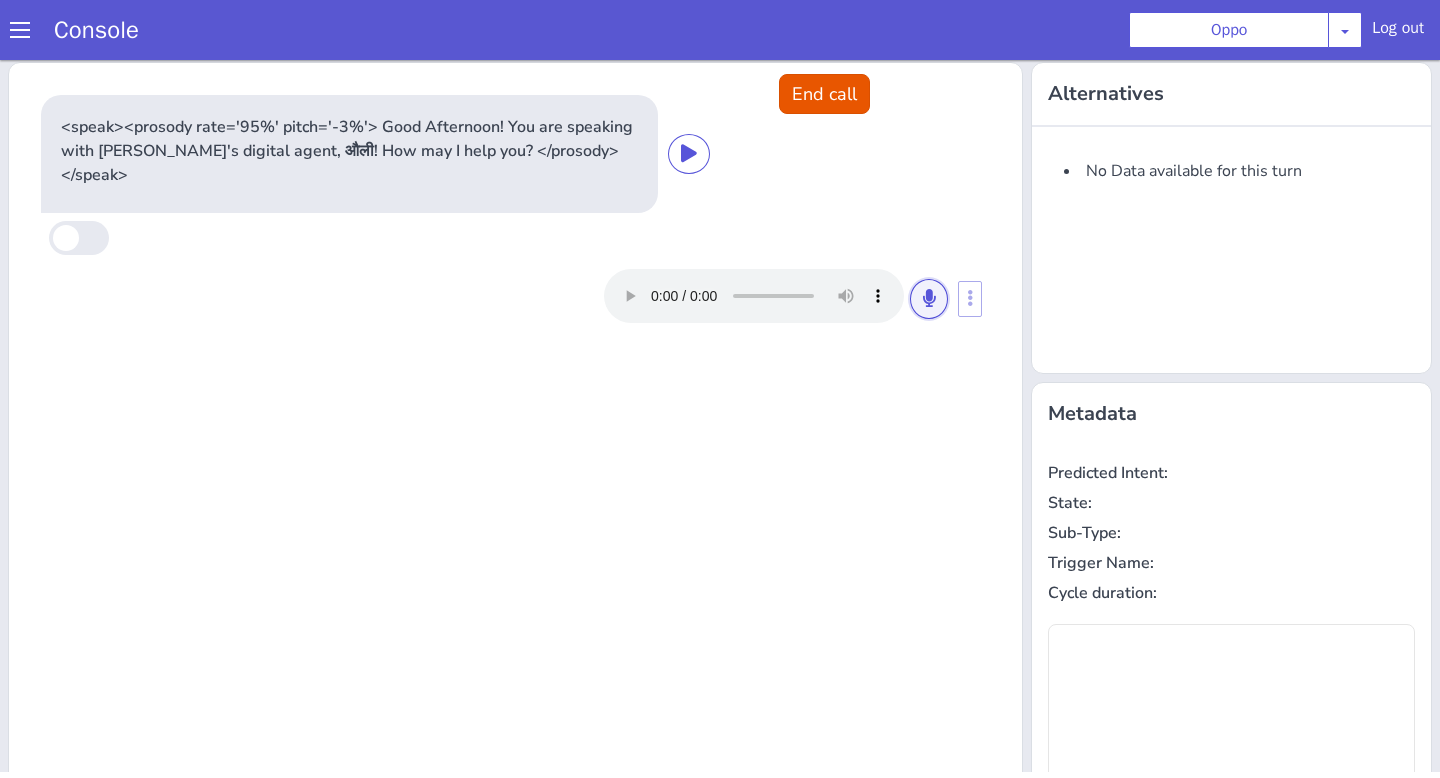 click at bounding box center (929, 298) 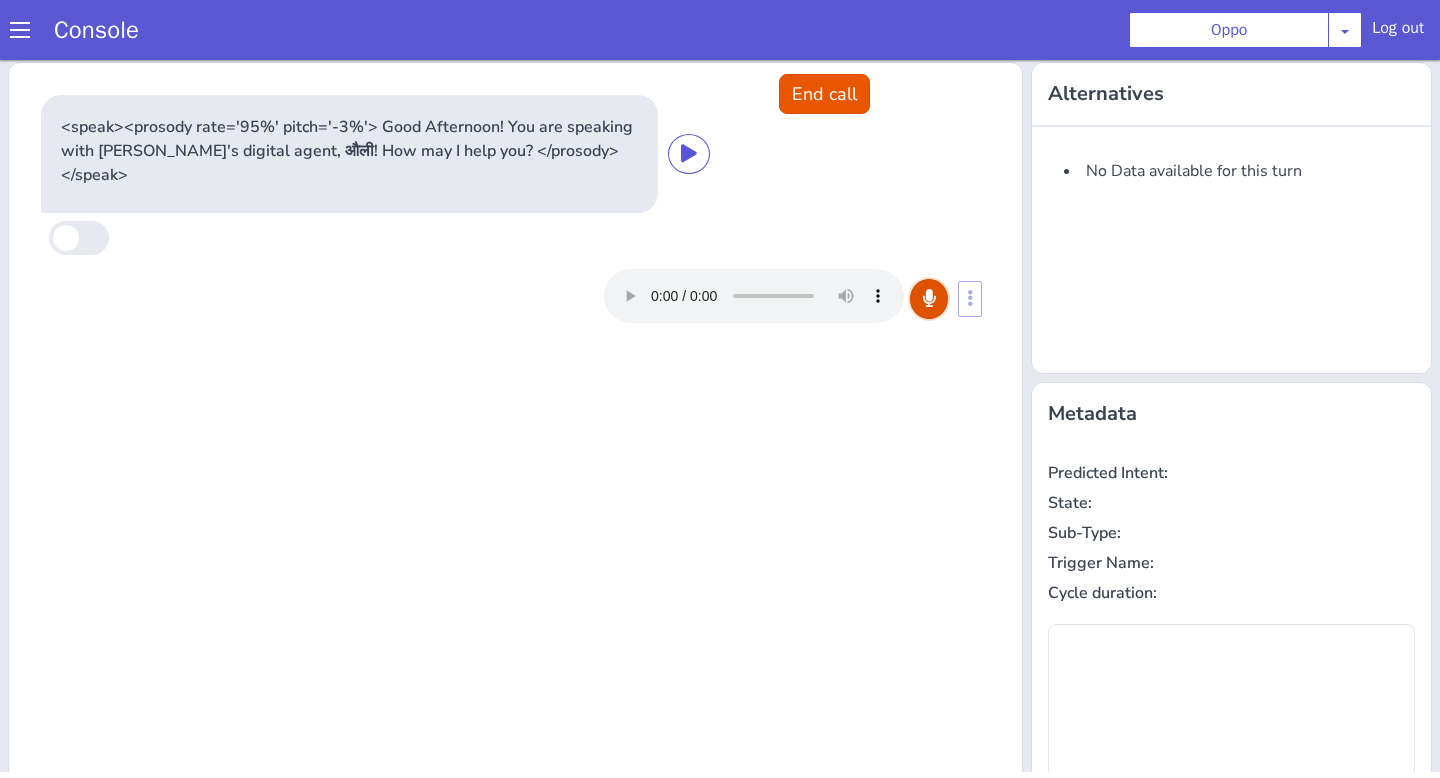 click at bounding box center (929, 298) 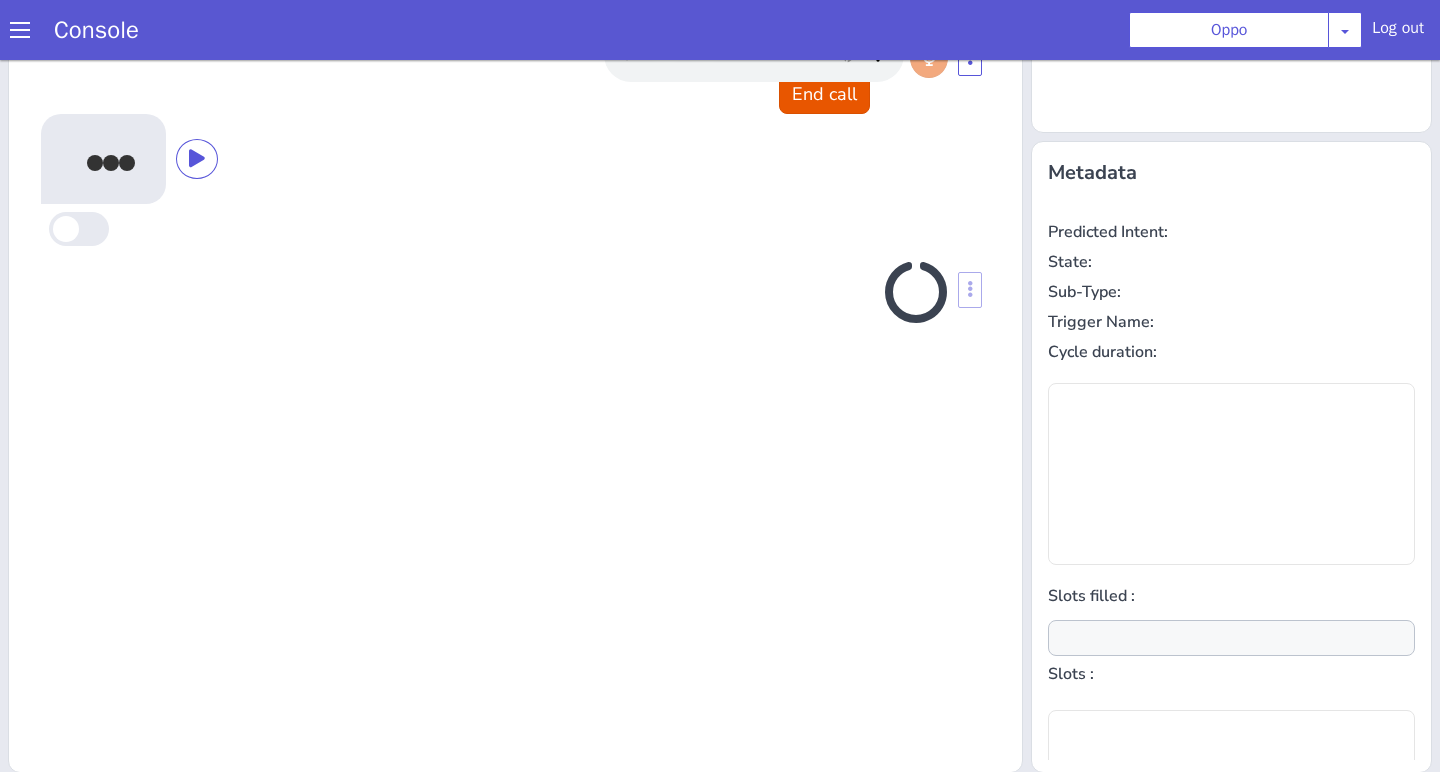 scroll, scrollTop: 242, scrollLeft: 0, axis: vertical 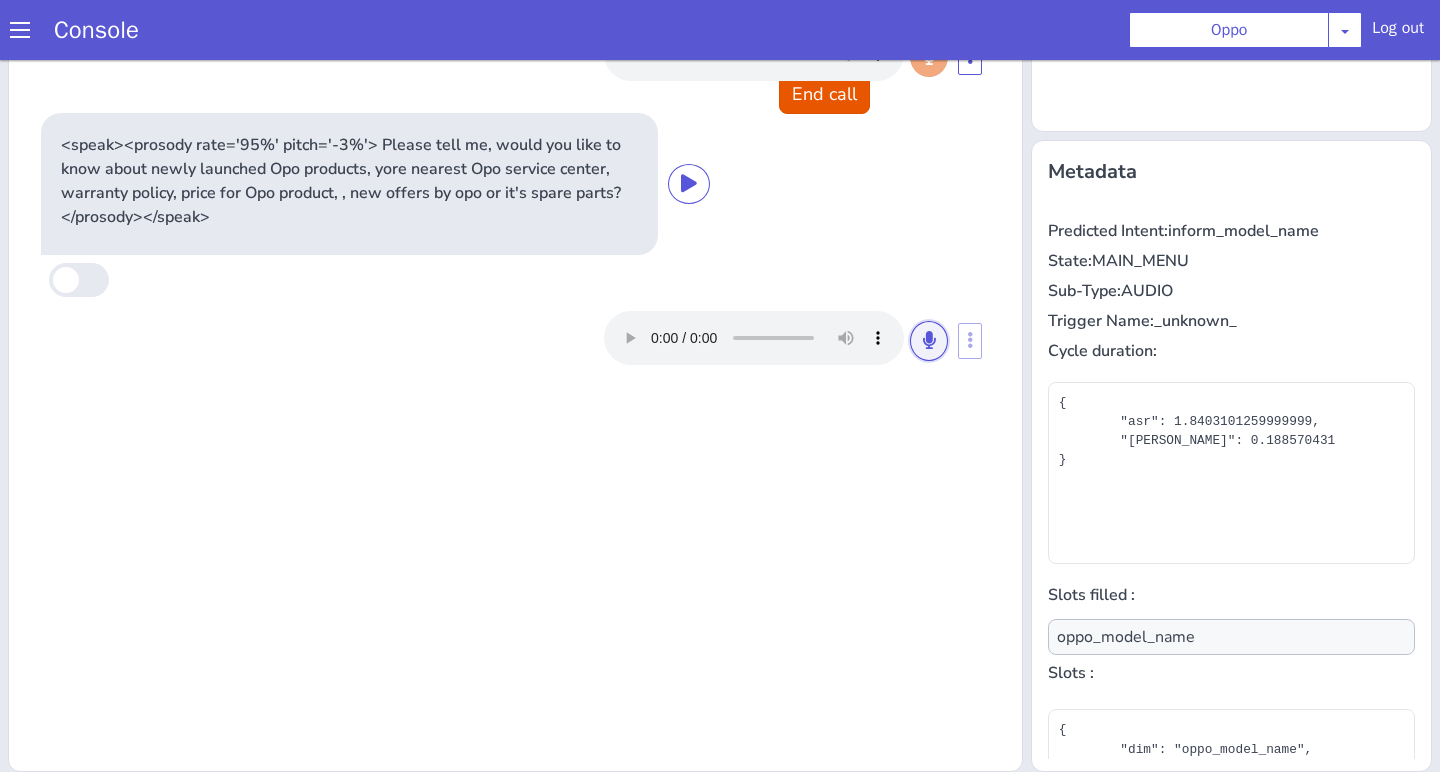 click at bounding box center [929, 340] 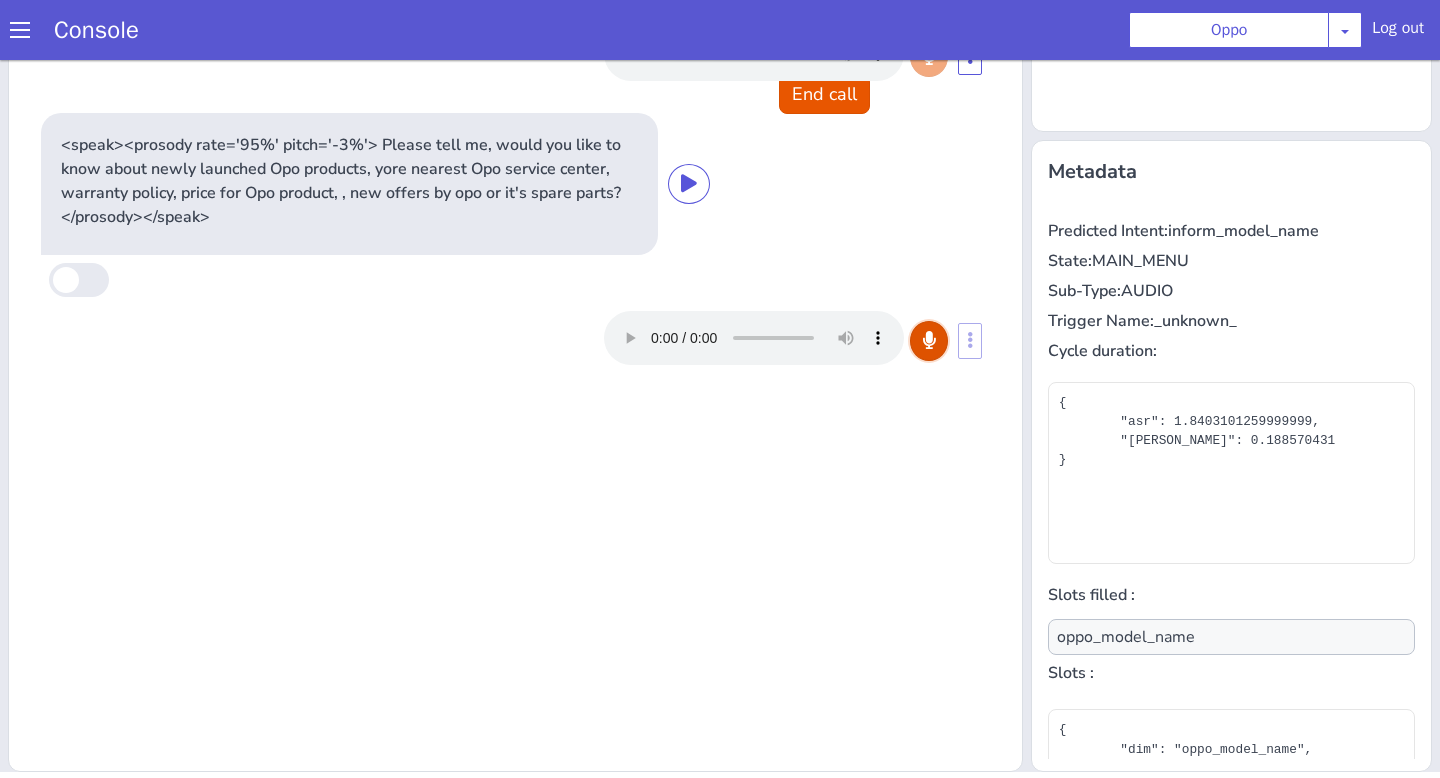 click at bounding box center [929, 340] 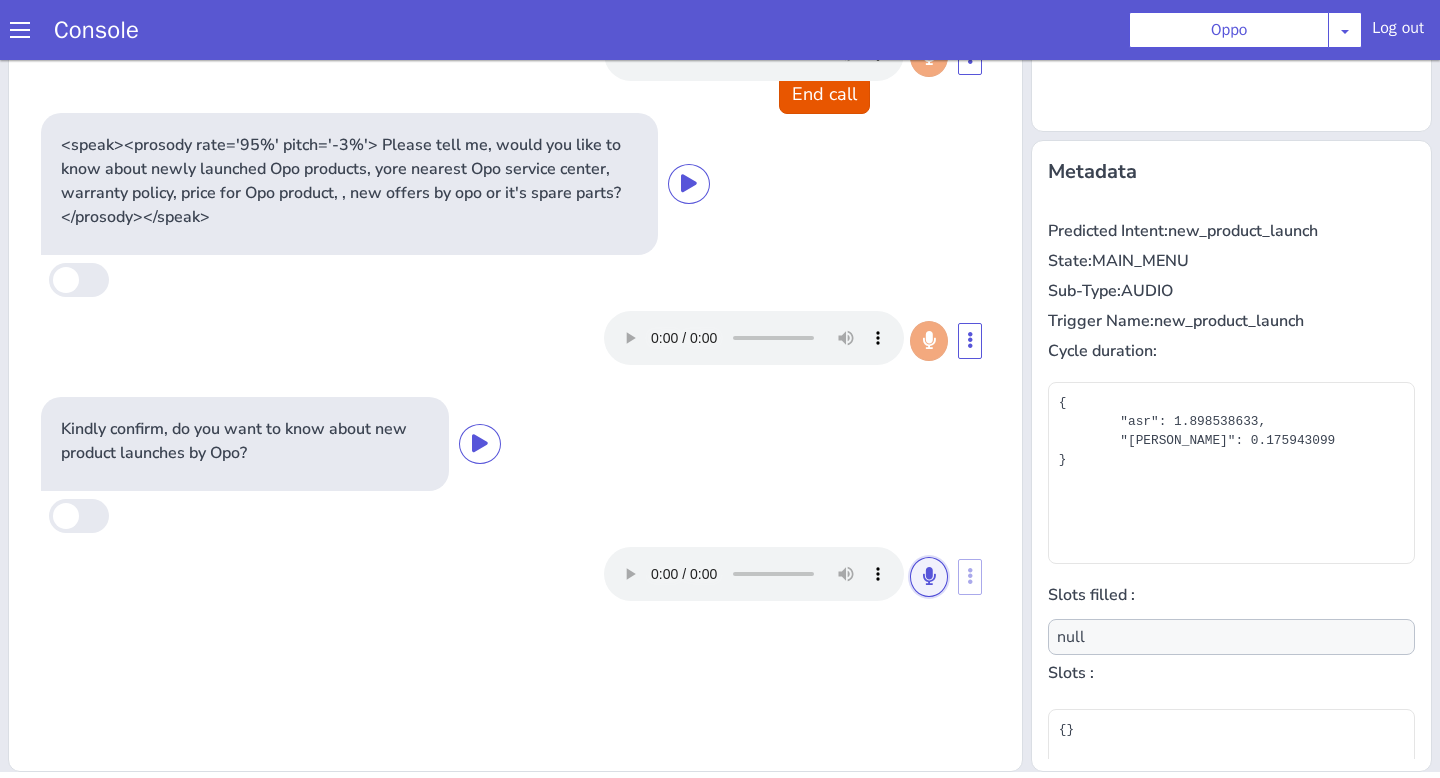 click at bounding box center [929, 577] 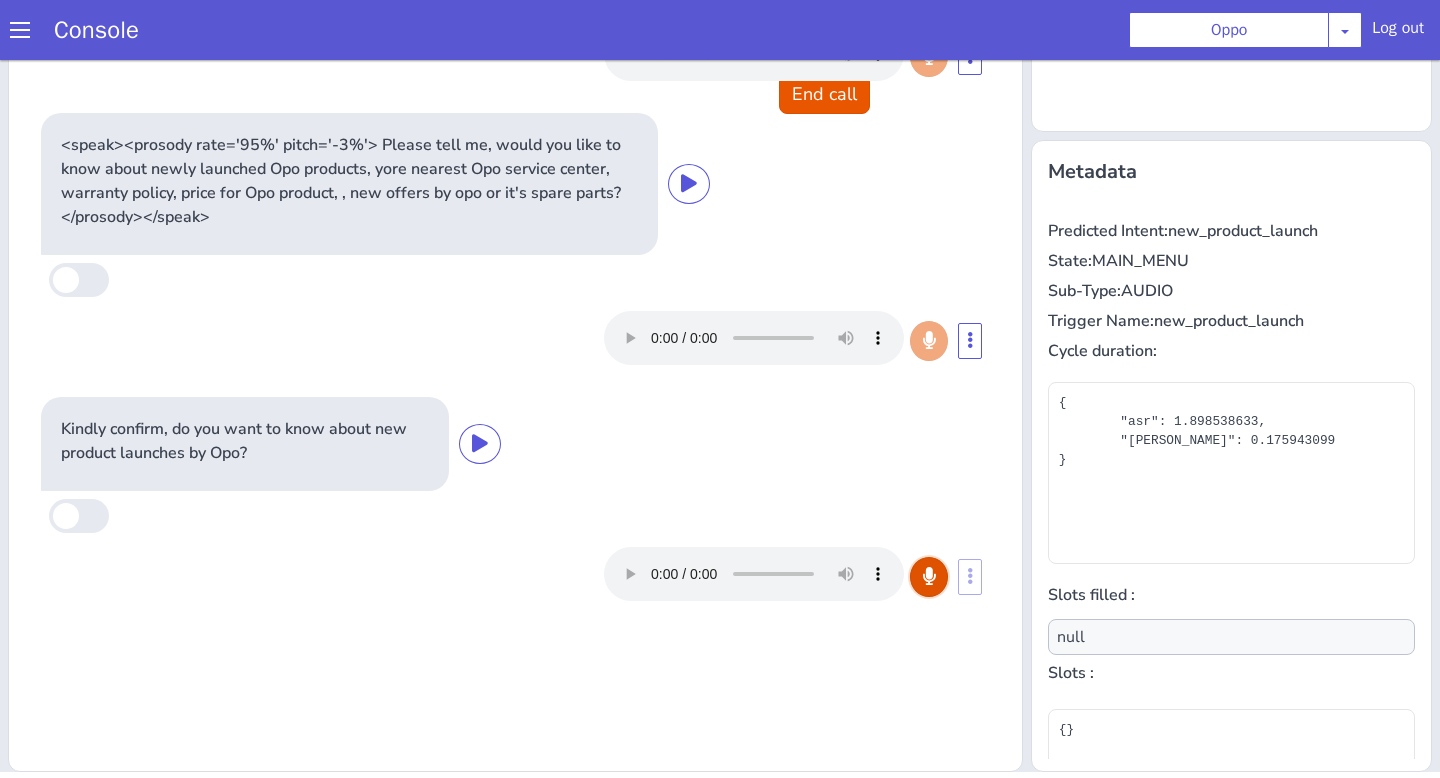 click at bounding box center [929, 577] 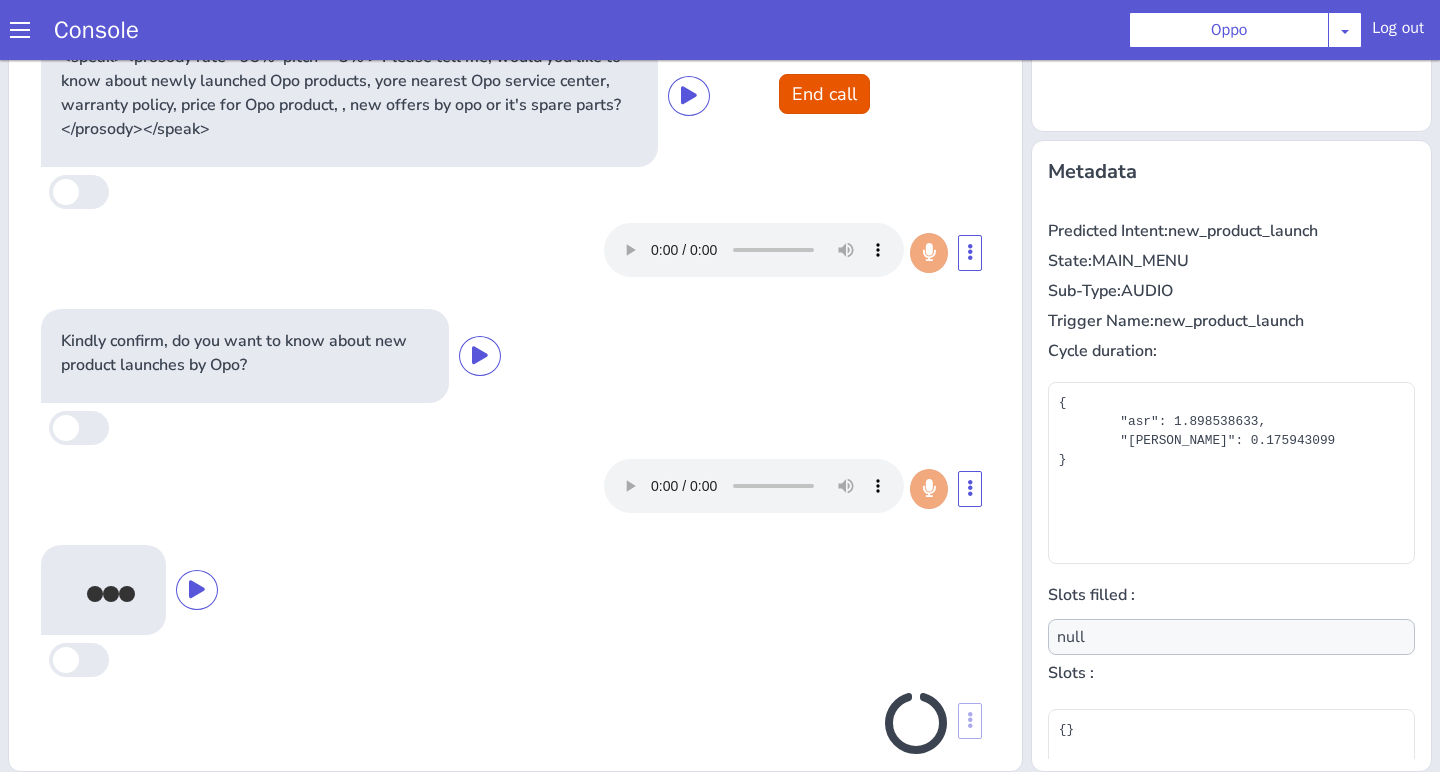 scroll, scrollTop: 82, scrollLeft: 0, axis: vertical 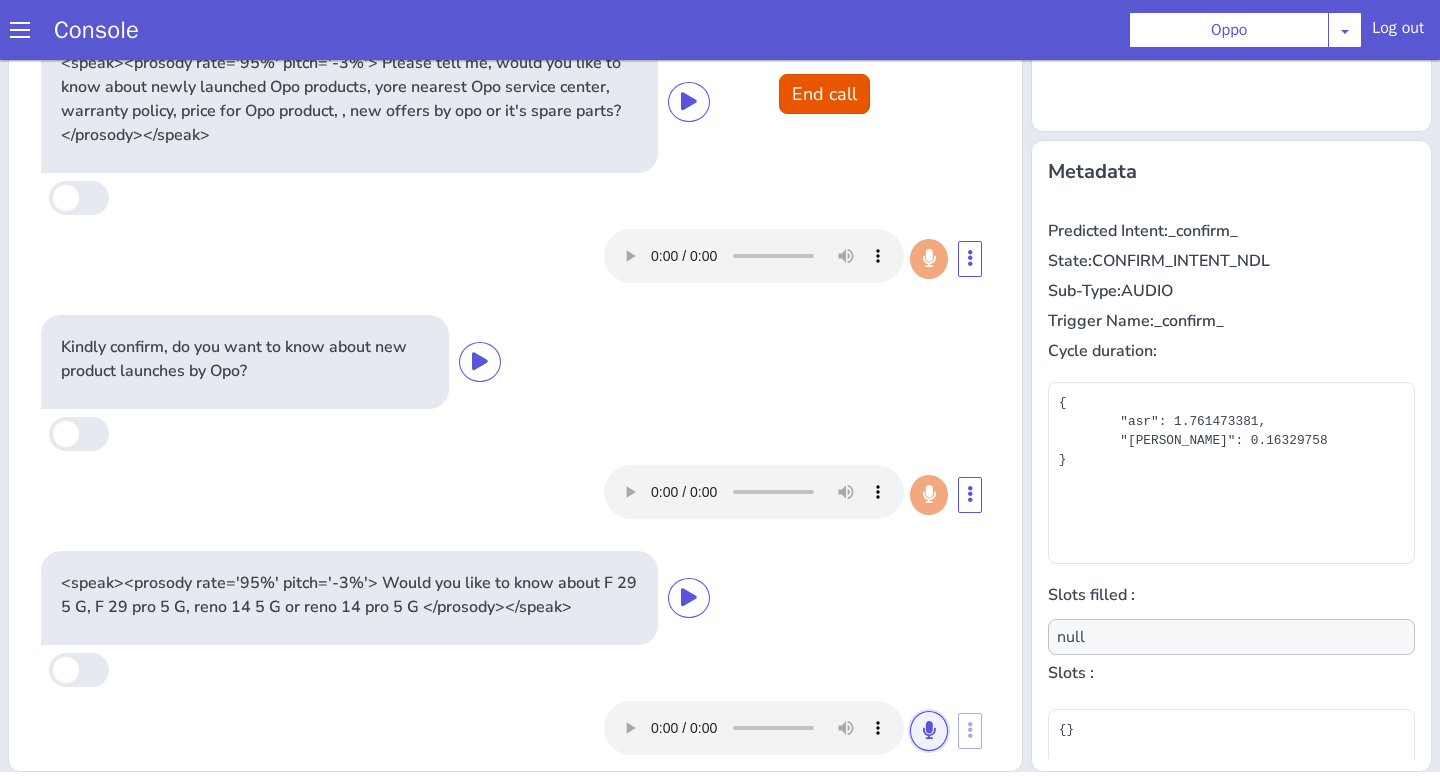 click at bounding box center (929, 730) 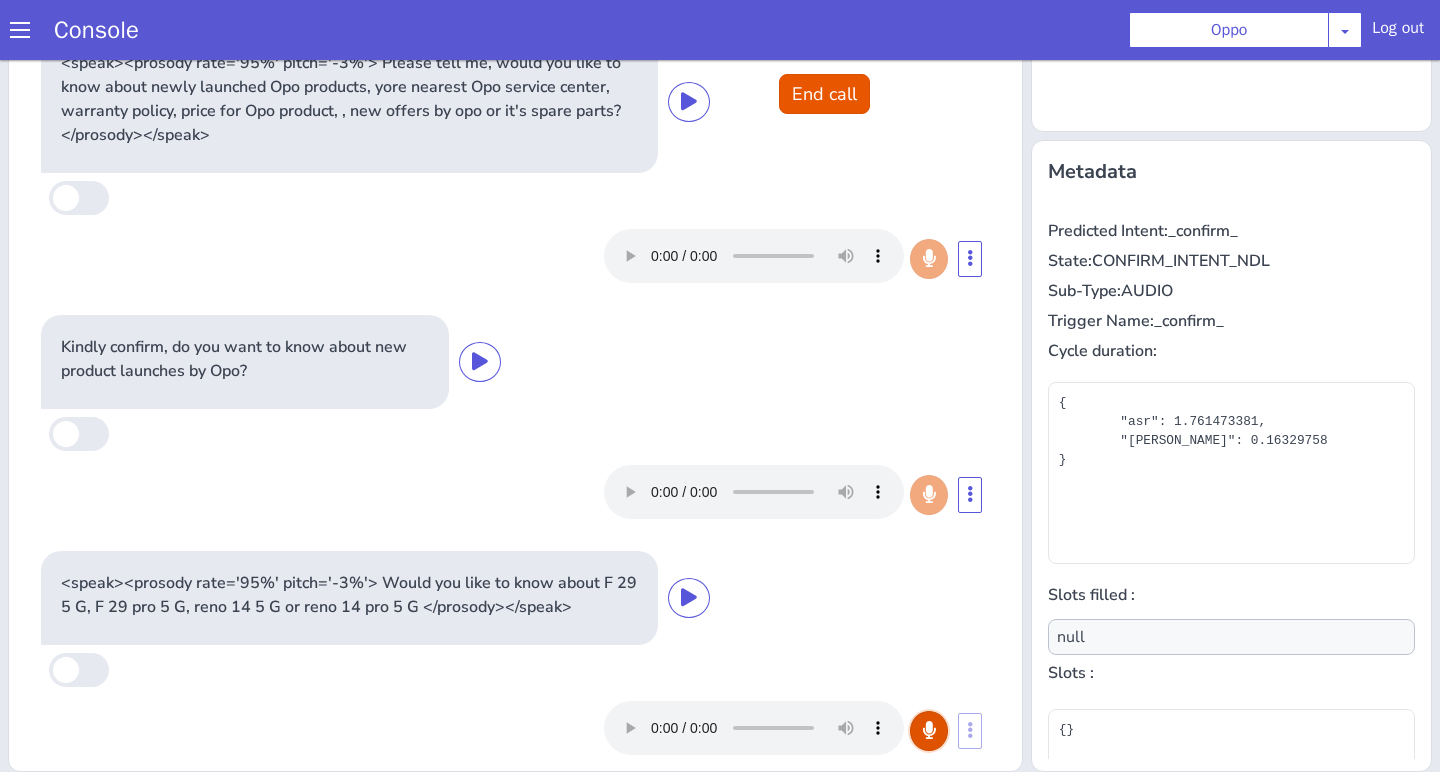 click at bounding box center [929, 730] 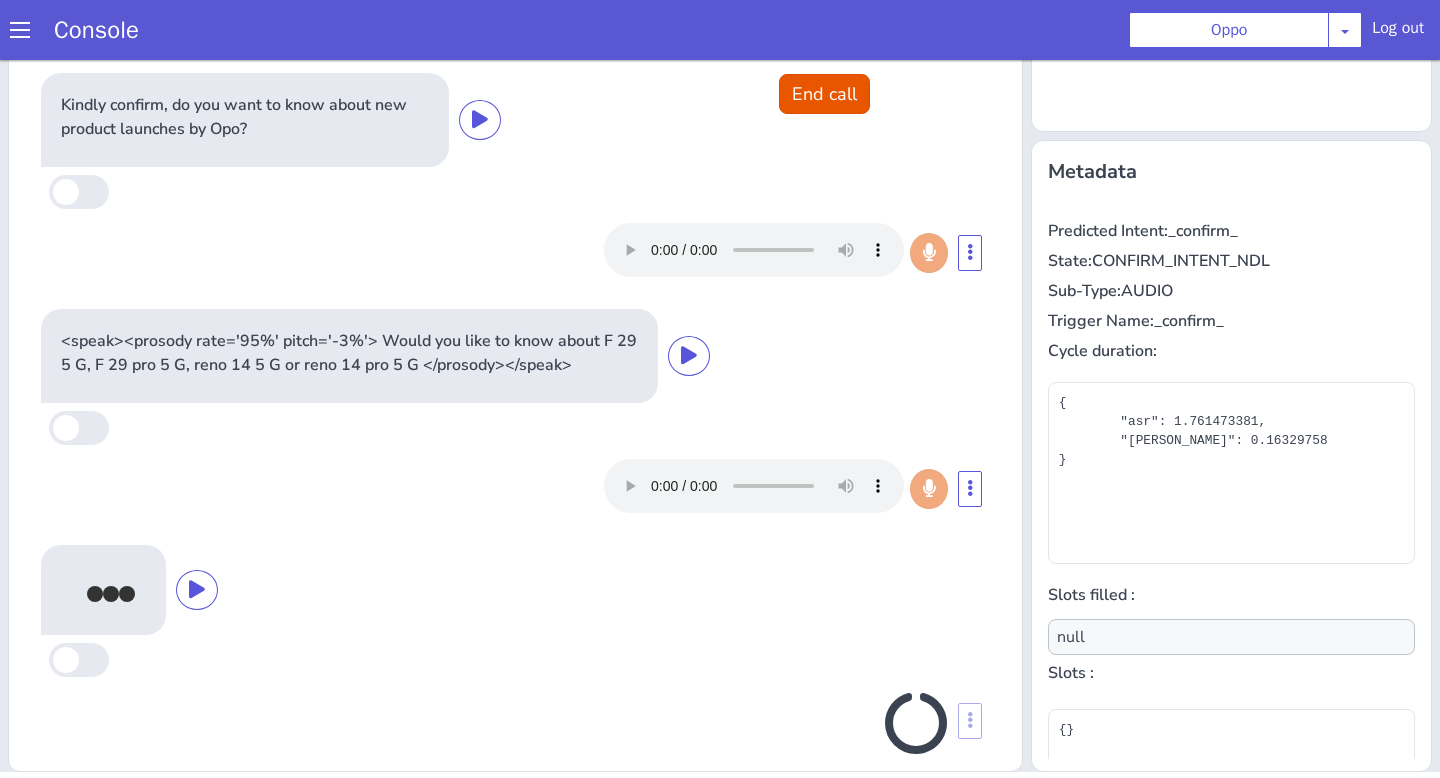scroll, scrollTop: 318, scrollLeft: 0, axis: vertical 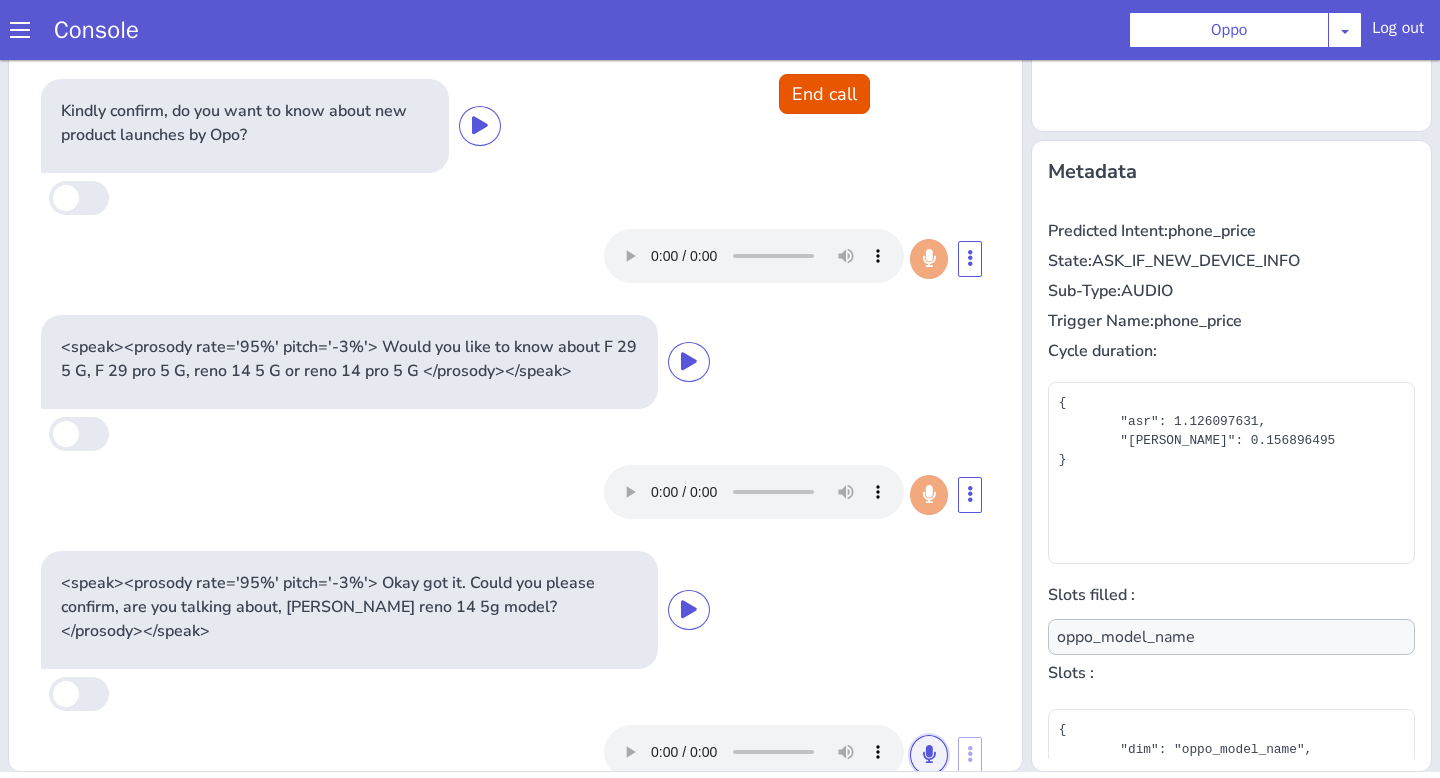 click at bounding box center [929, 754] 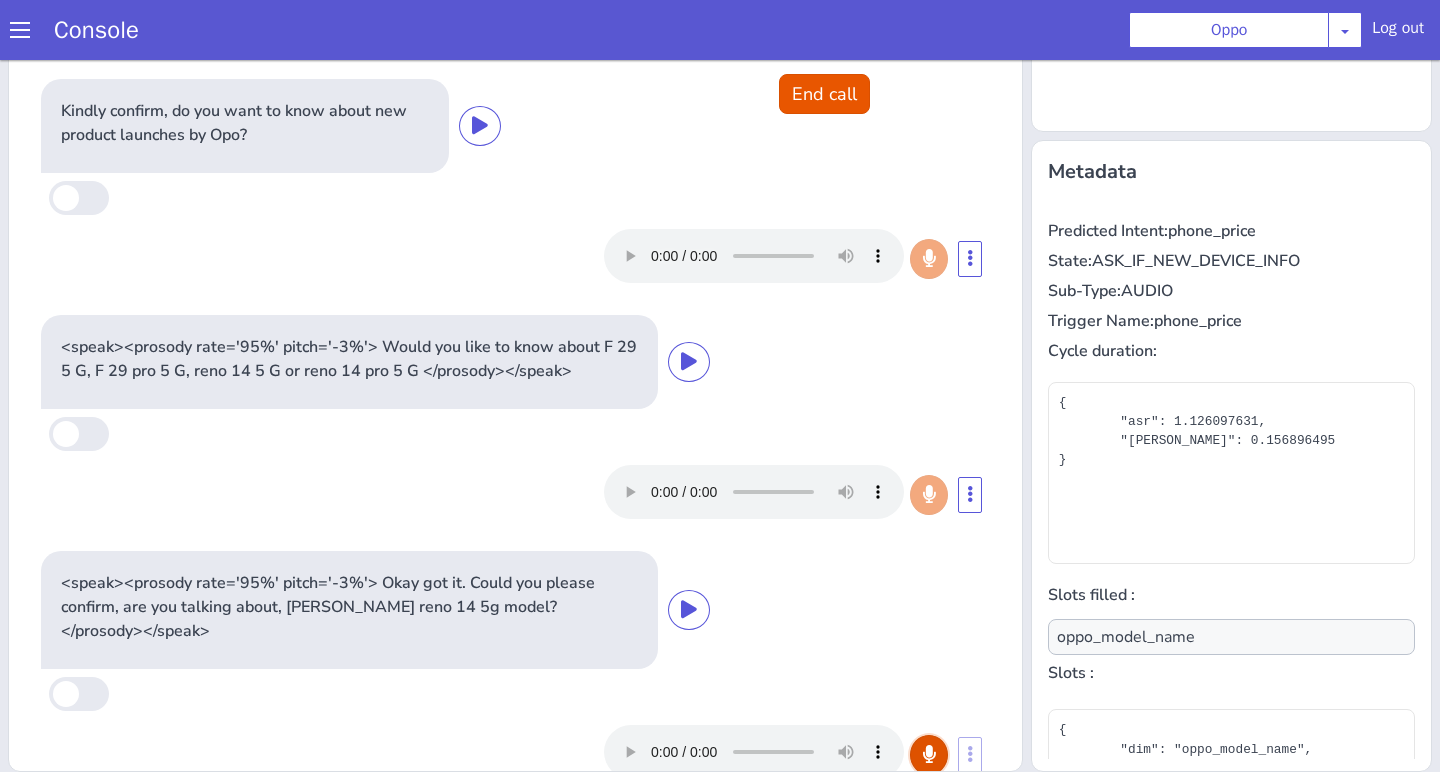 click at bounding box center (929, 754) 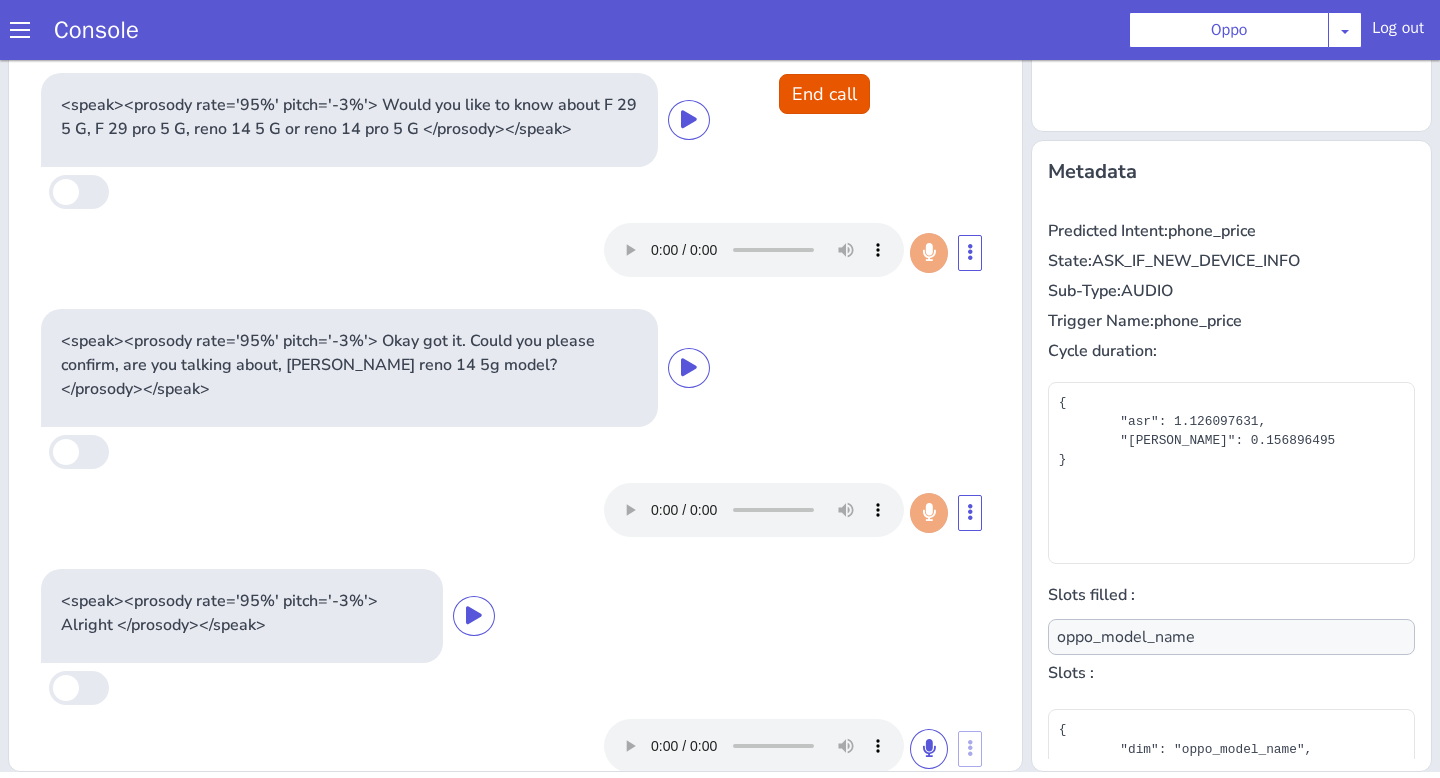 scroll, scrollTop: 554, scrollLeft: 0, axis: vertical 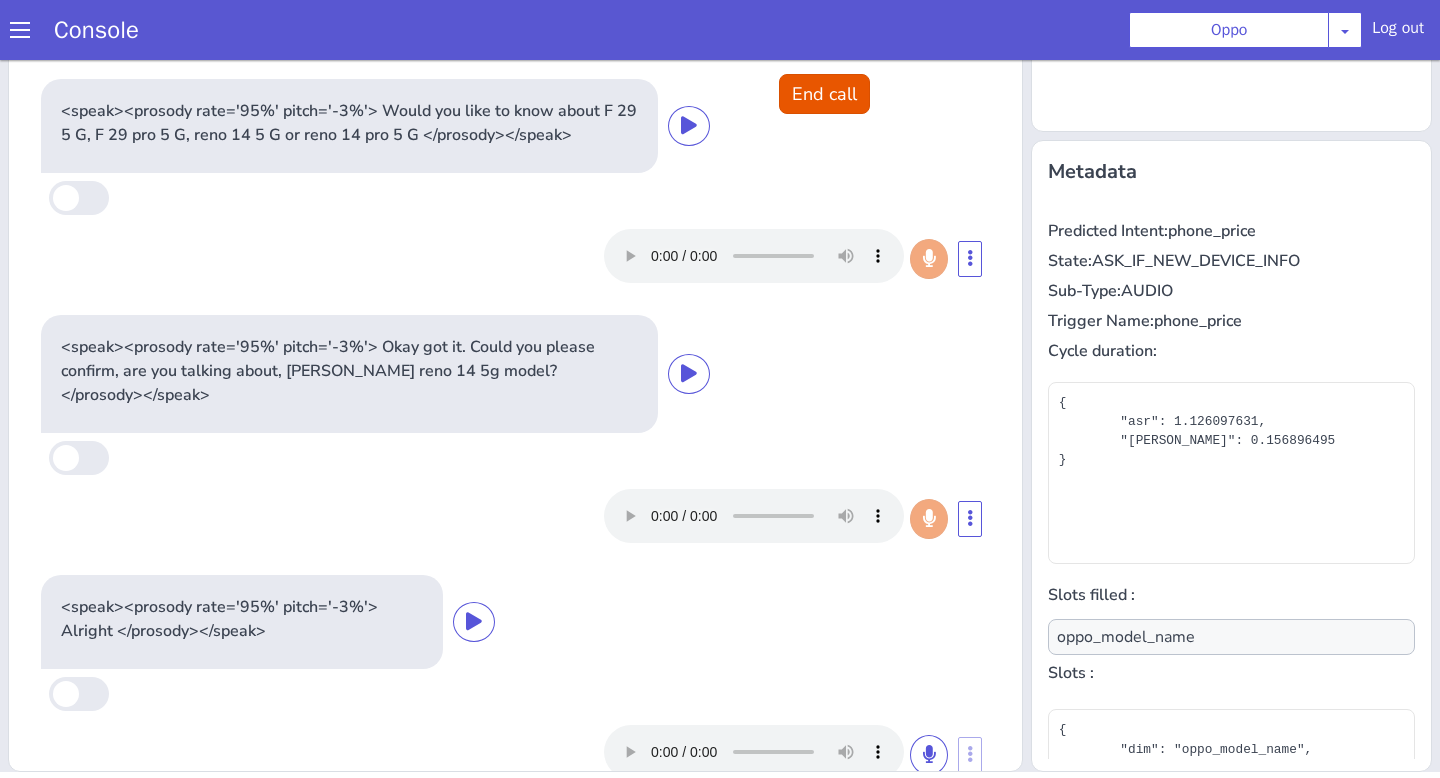 type on "null" 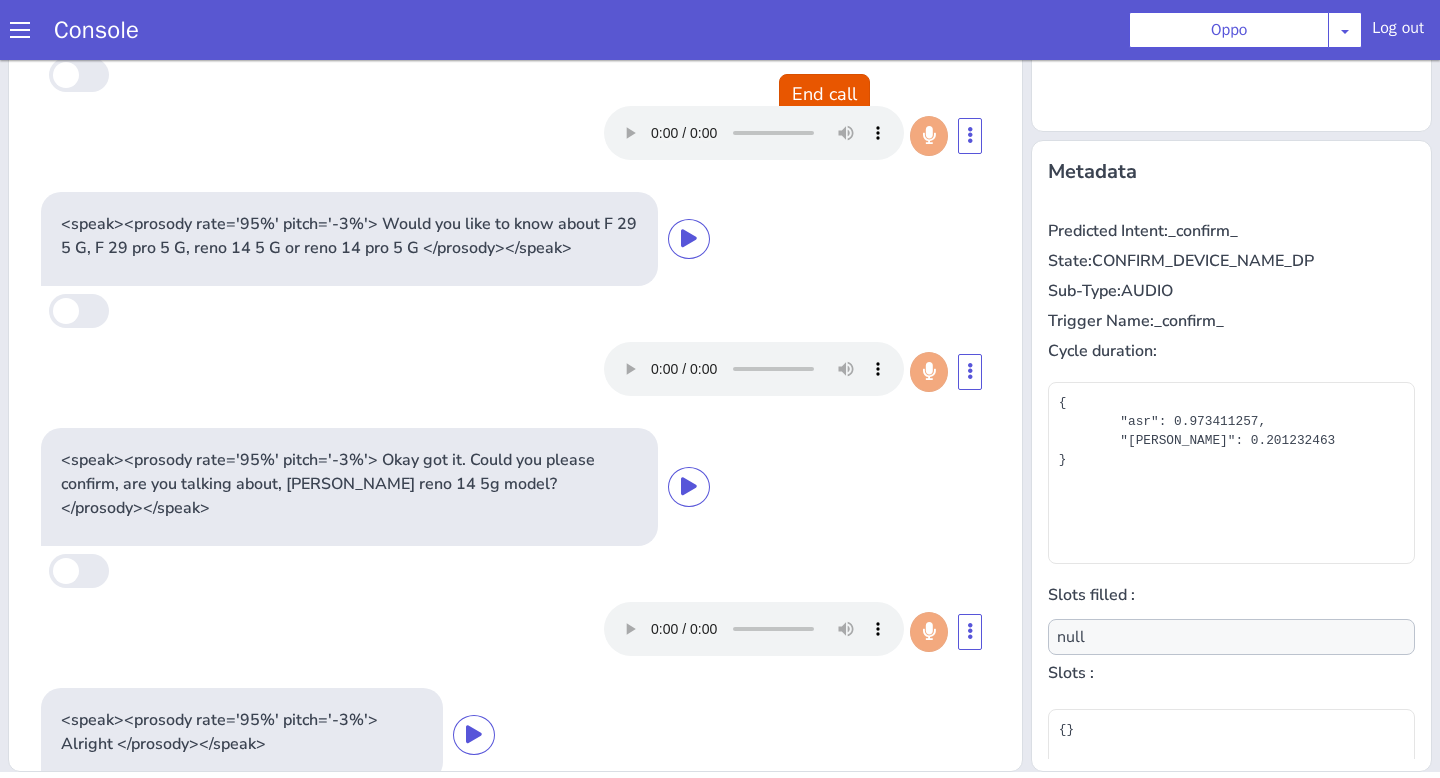 scroll, scrollTop: 0, scrollLeft: 0, axis: both 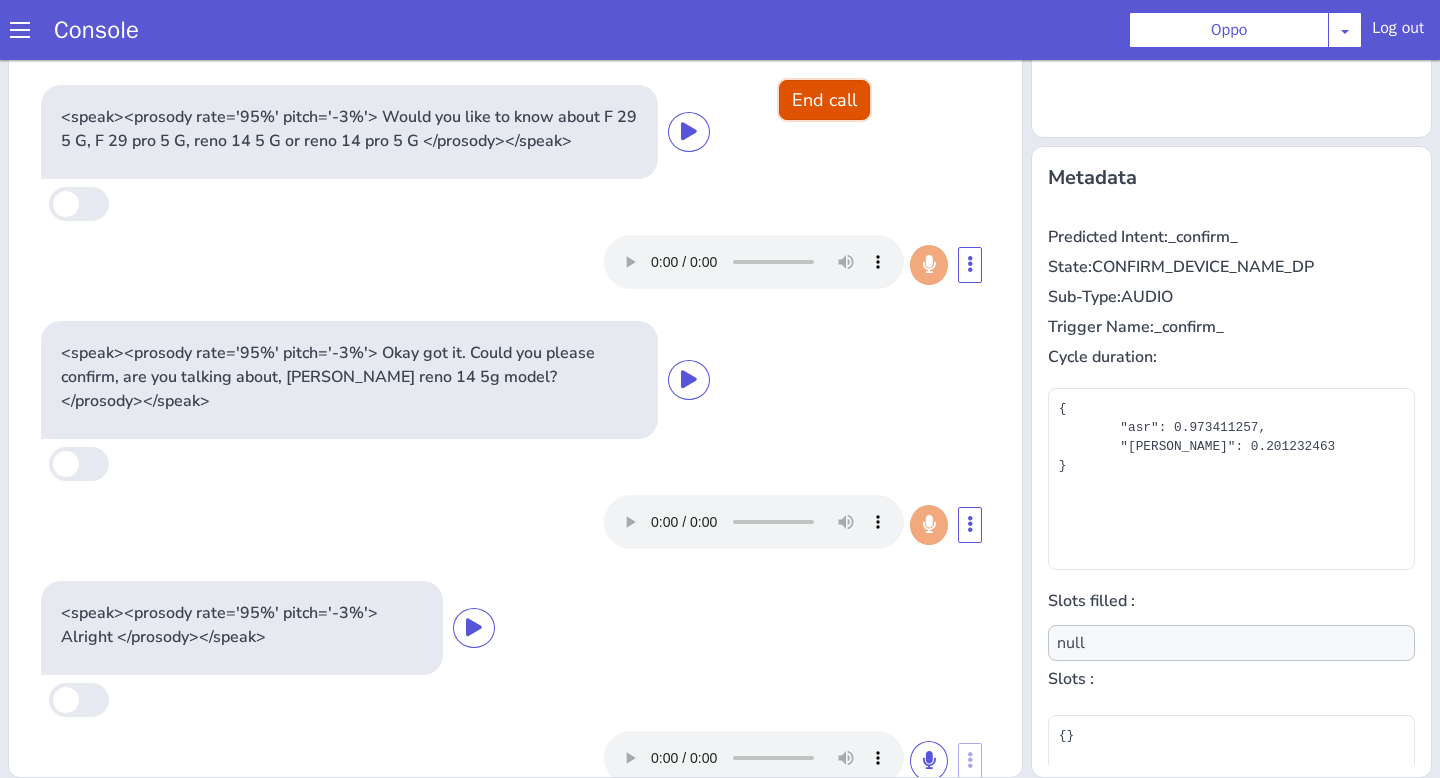 click on "End call" at bounding box center (824, 100) 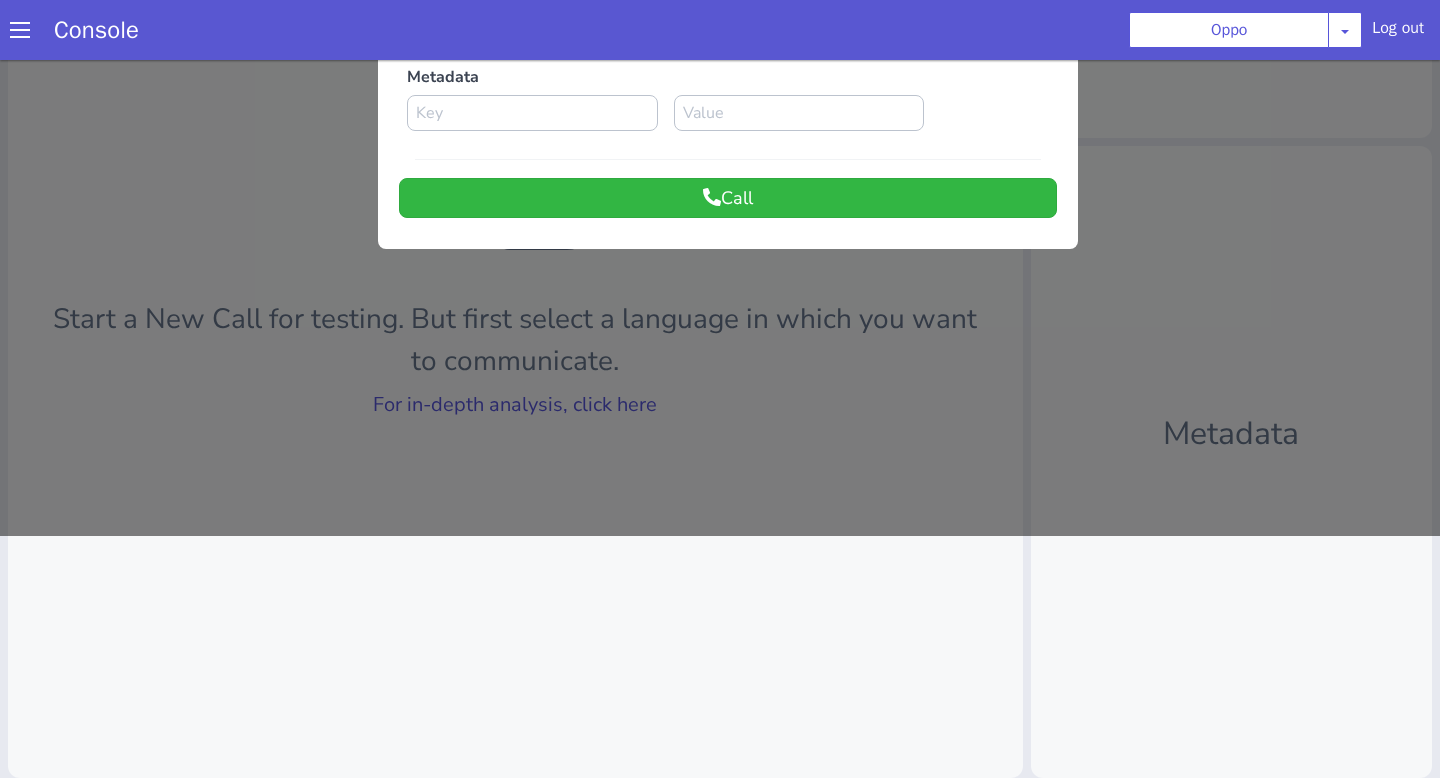 click at bounding box center [720, 177] 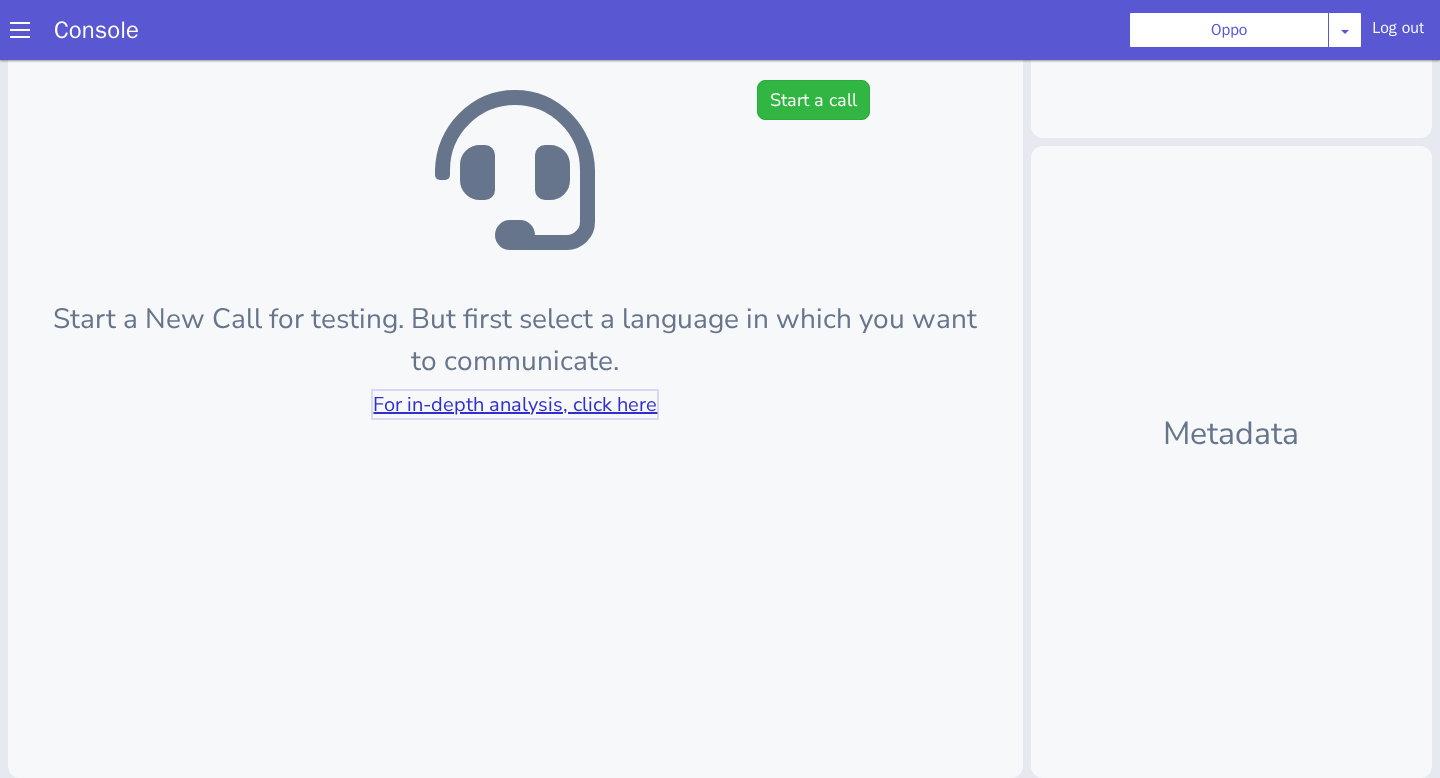 click on "For in-depth analysis, click here" at bounding box center [515, 404] 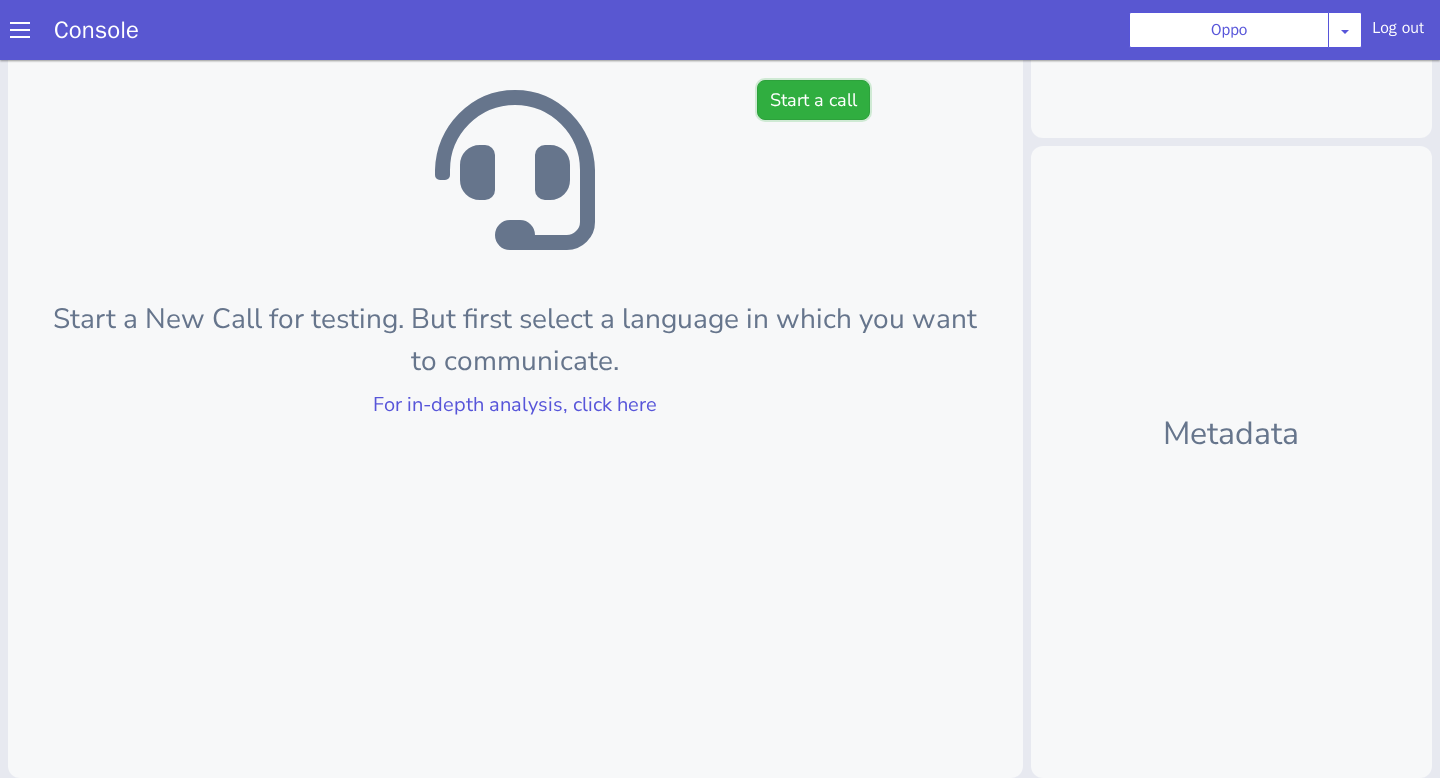 click on "Start a call" at bounding box center [813, 100] 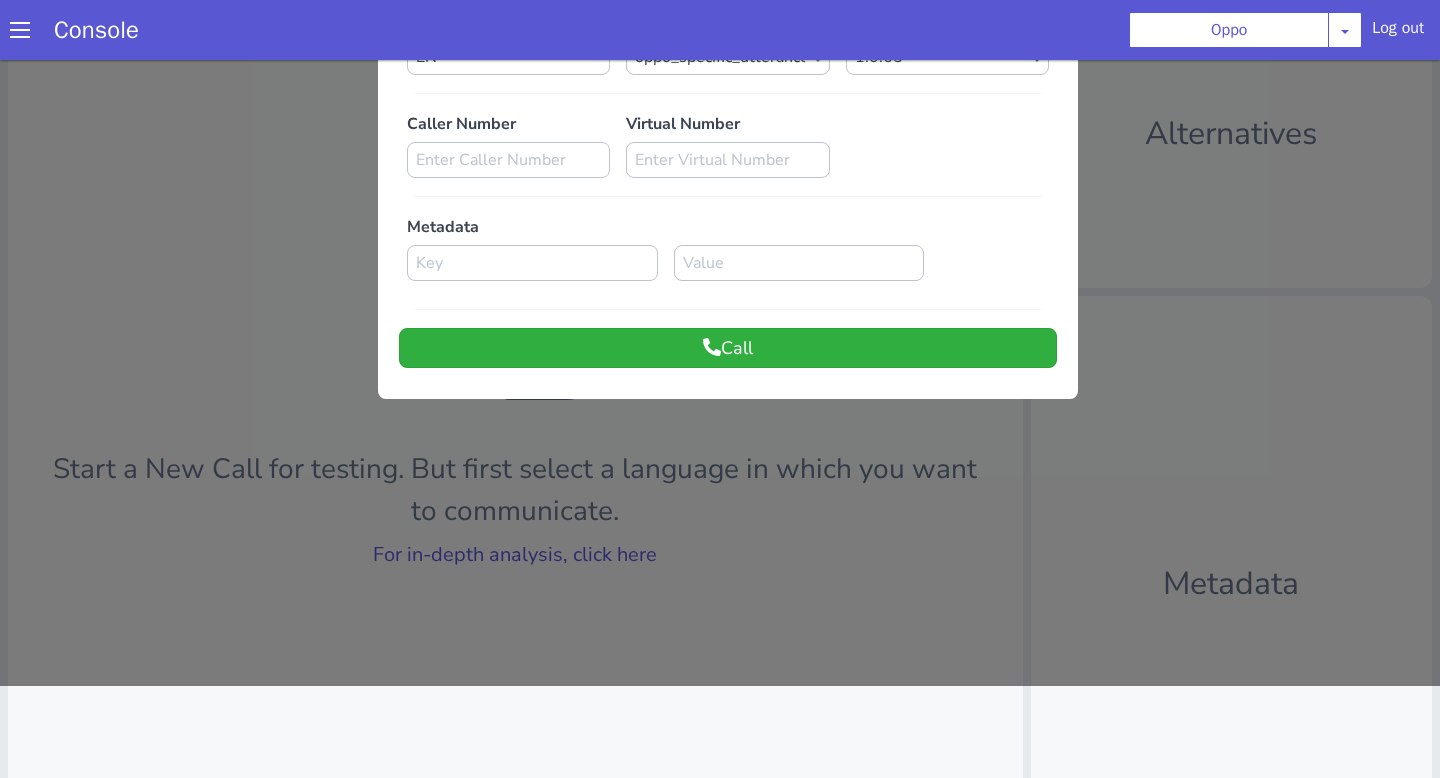 scroll, scrollTop: 0, scrollLeft: 0, axis: both 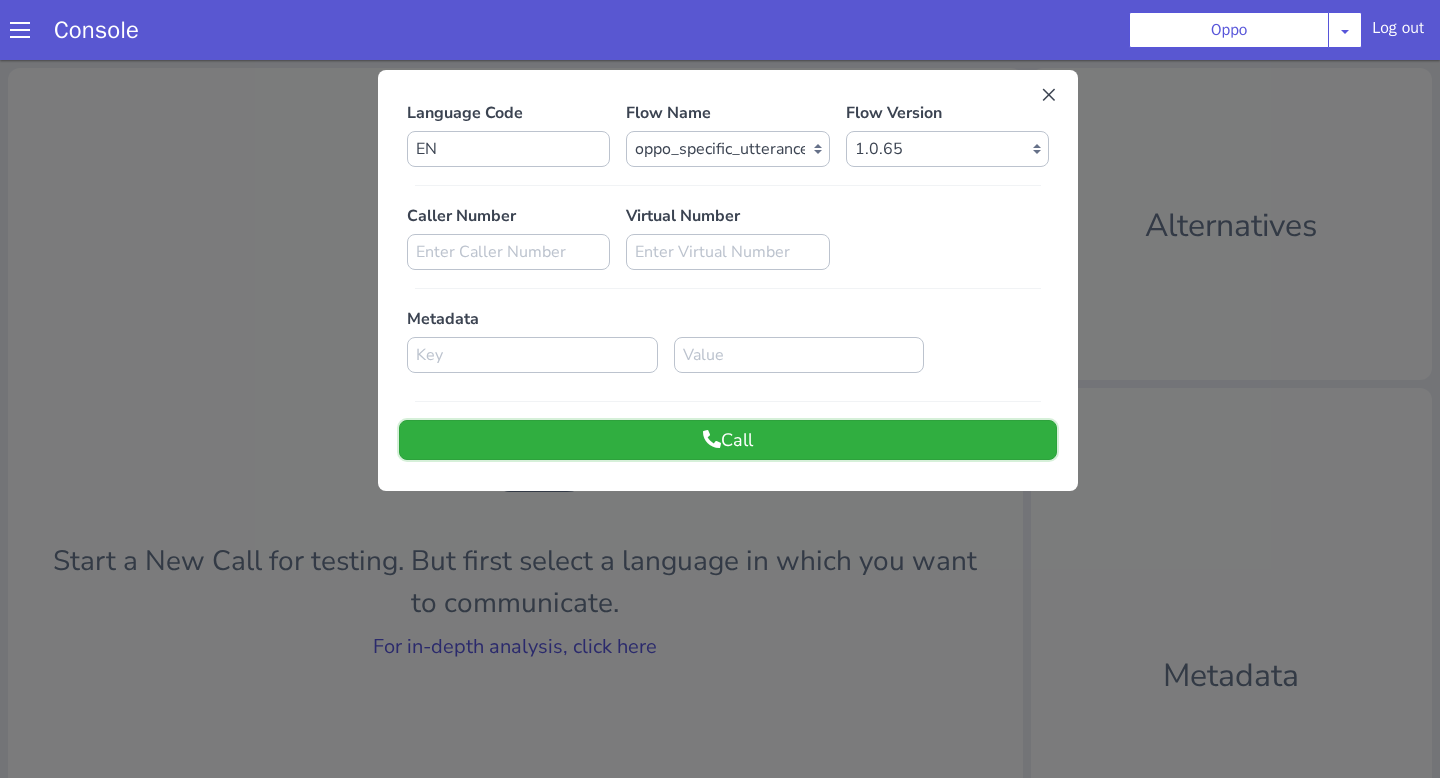 click on "Call" at bounding box center (728, 440) 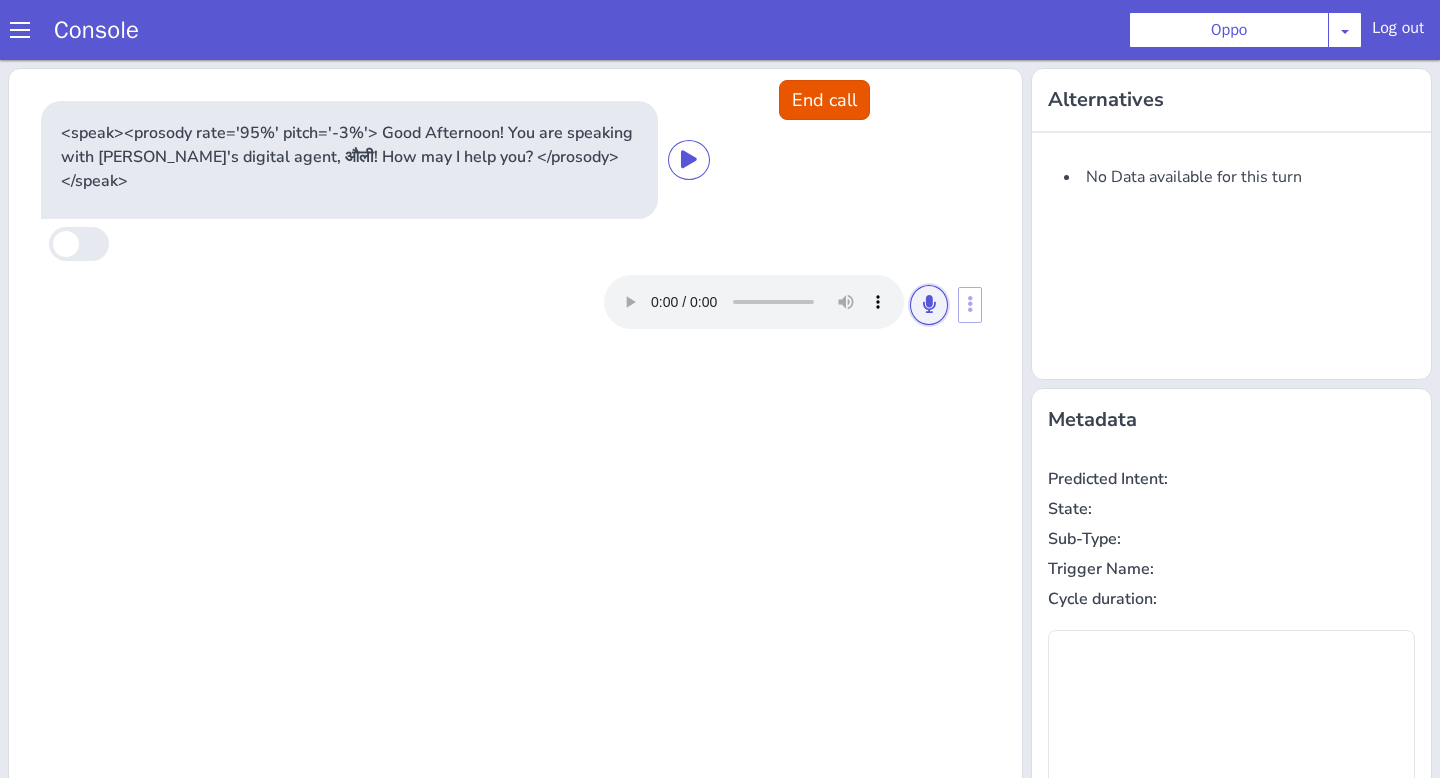 click at bounding box center (929, 304) 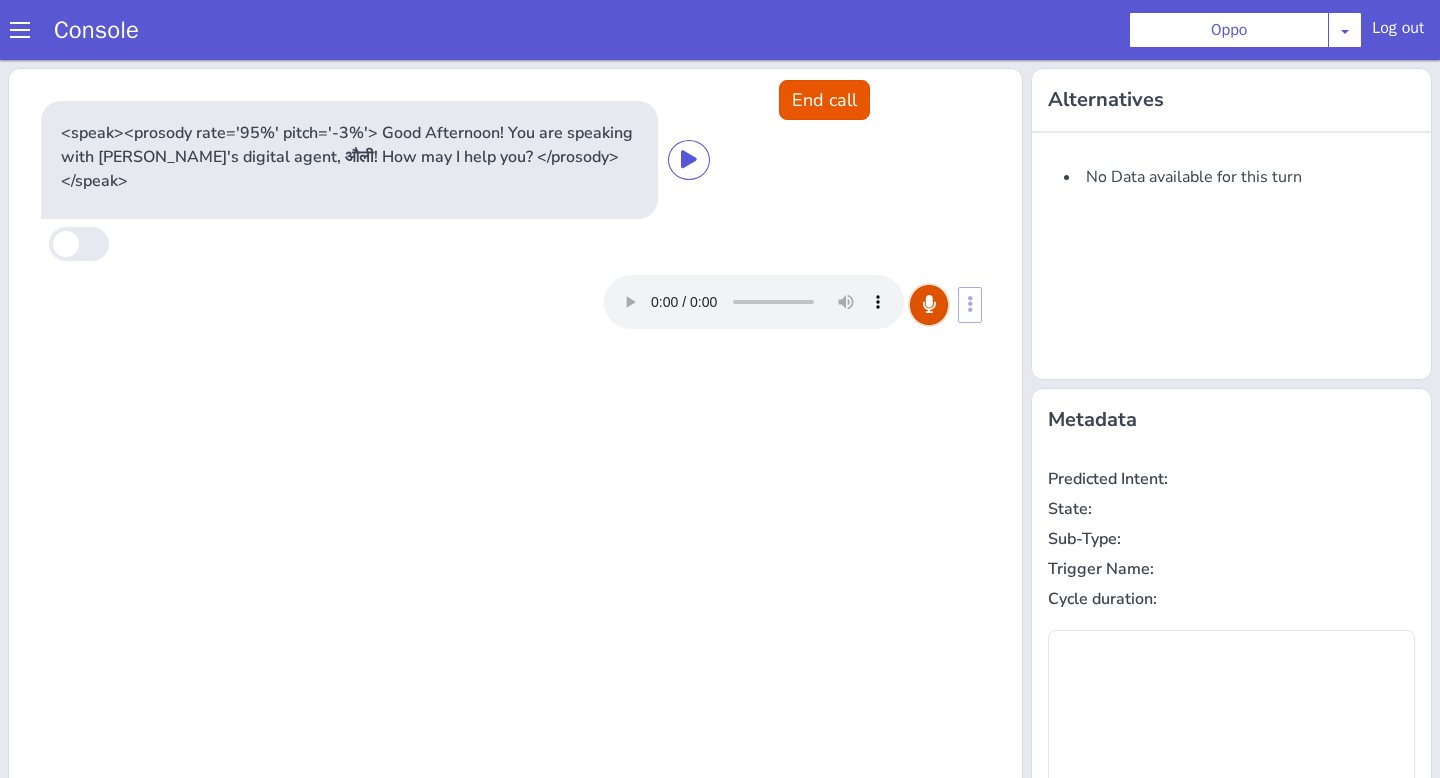 click at bounding box center [929, 304] 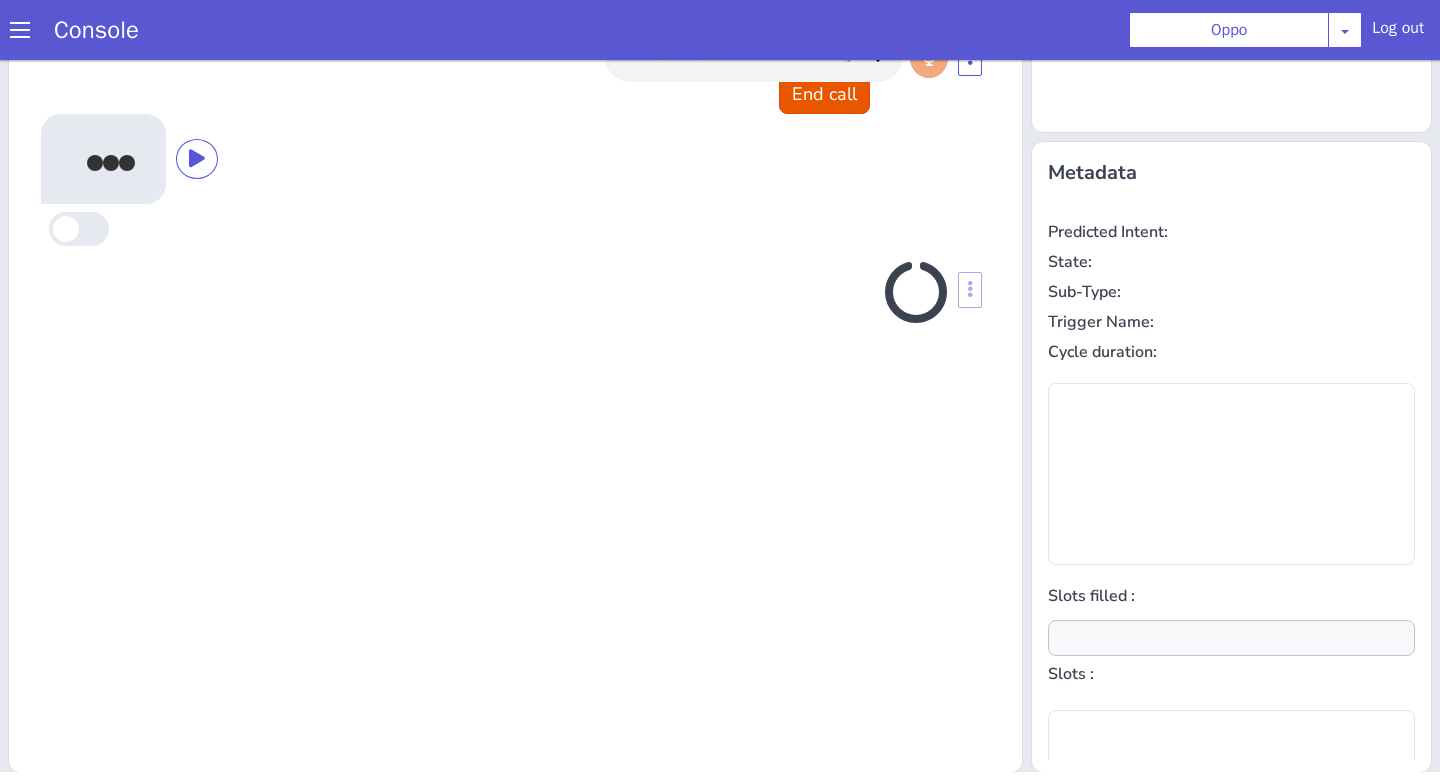 scroll, scrollTop: 242, scrollLeft: 0, axis: vertical 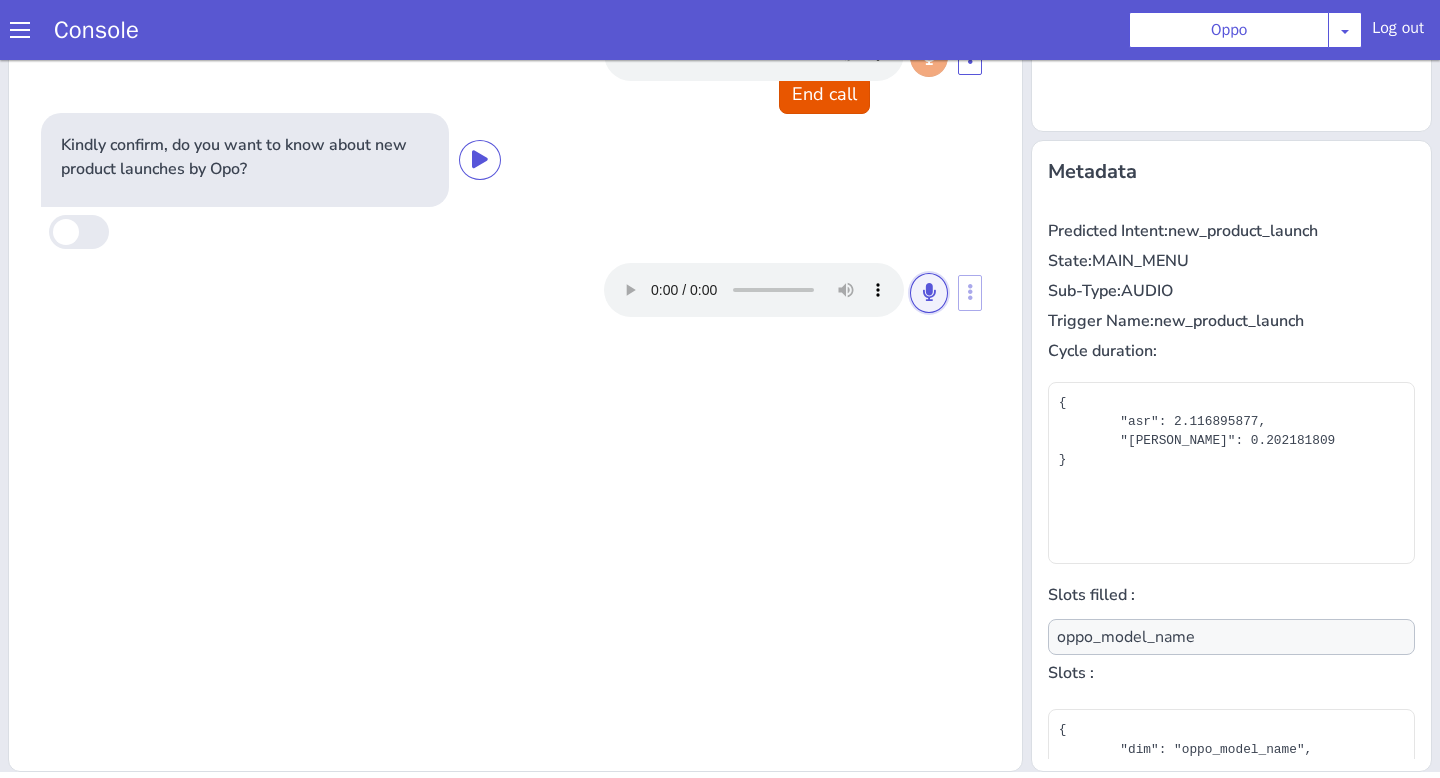 click at bounding box center (929, 292) 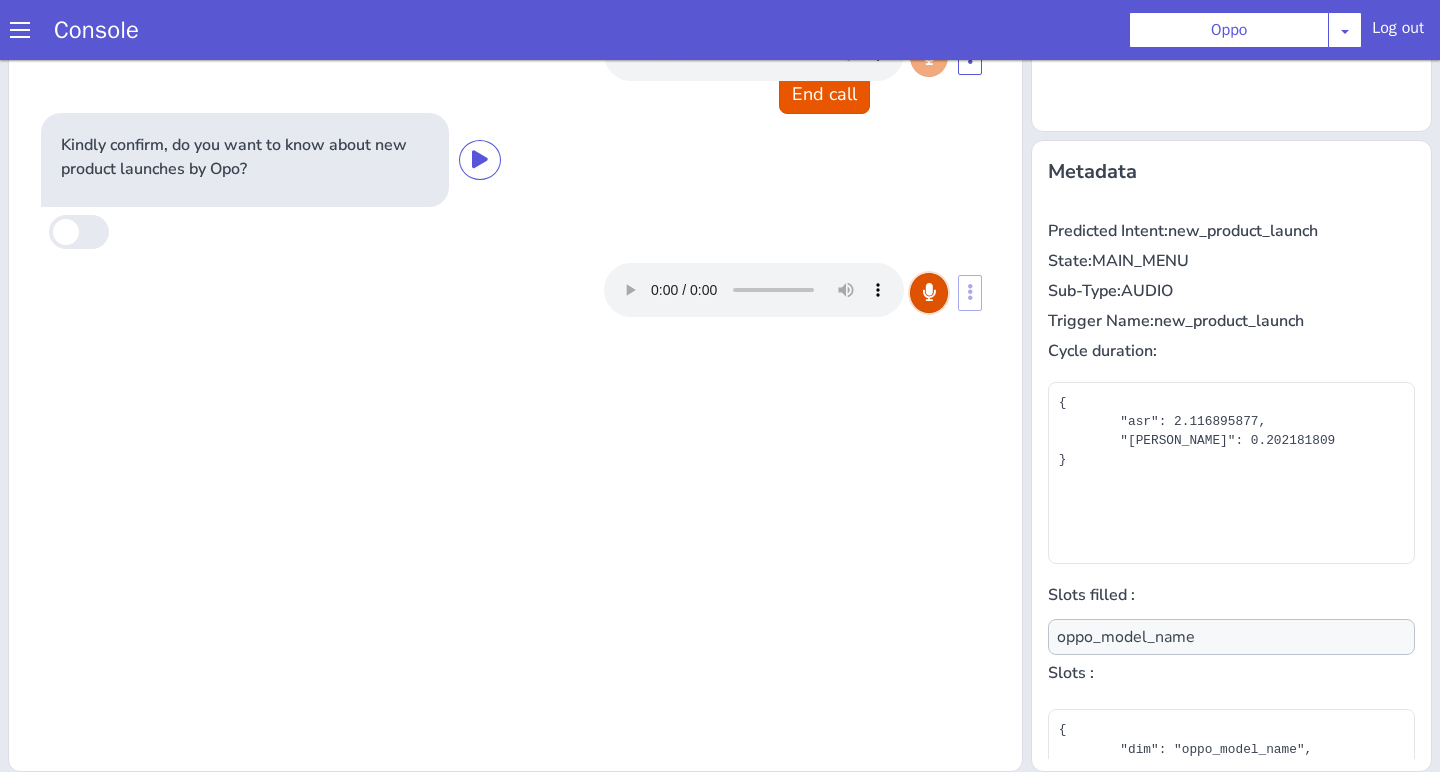 click at bounding box center (929, 292) 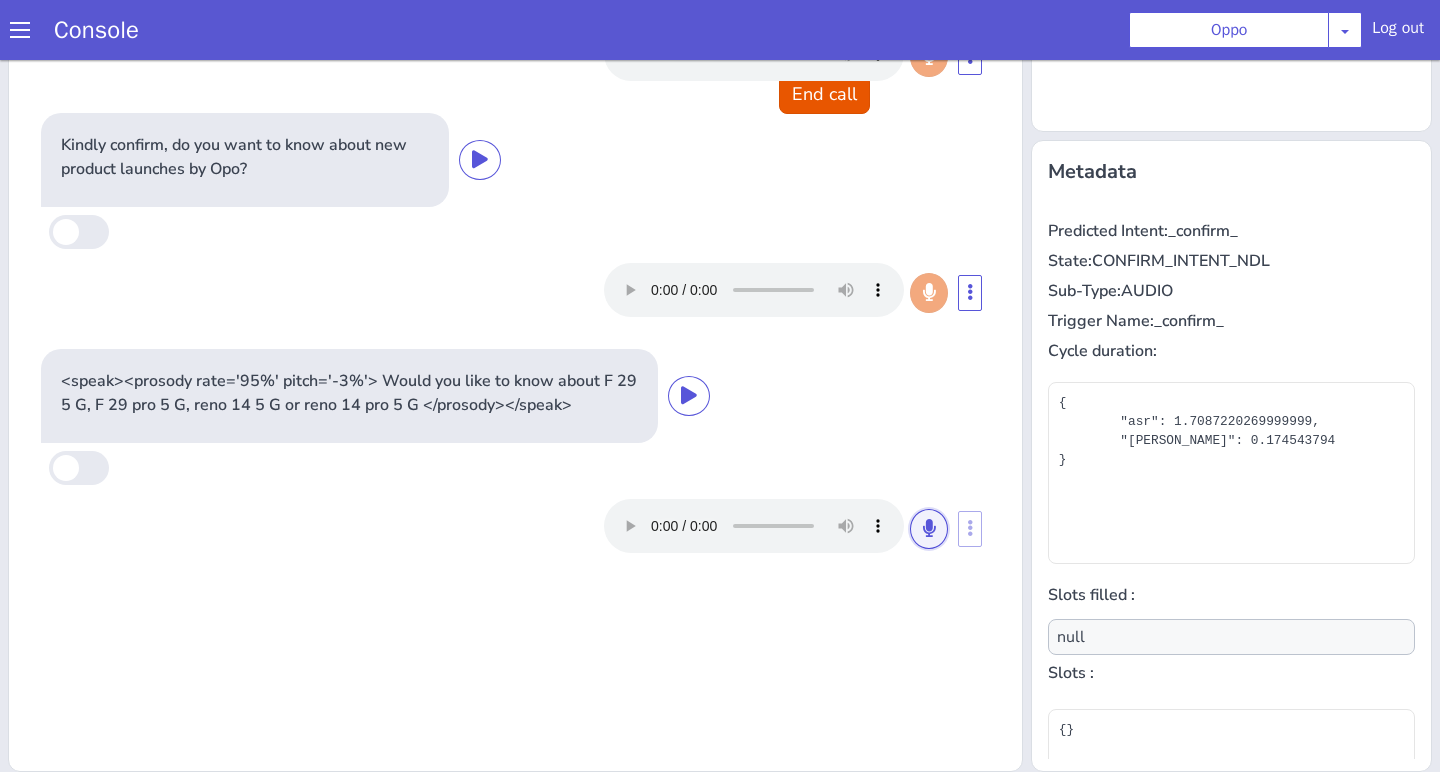 click at bounding box center [929, 528] 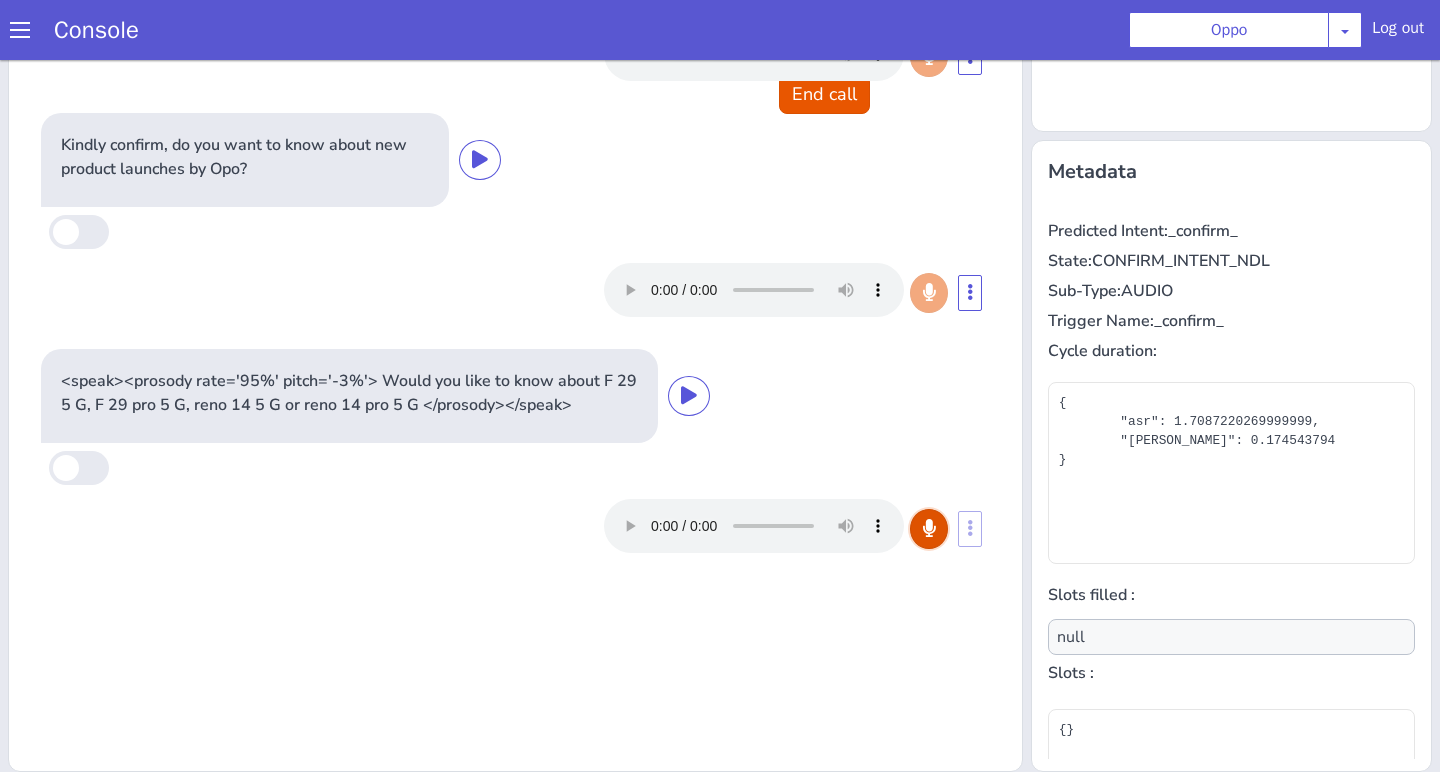 click at bounding box center [929, 528] 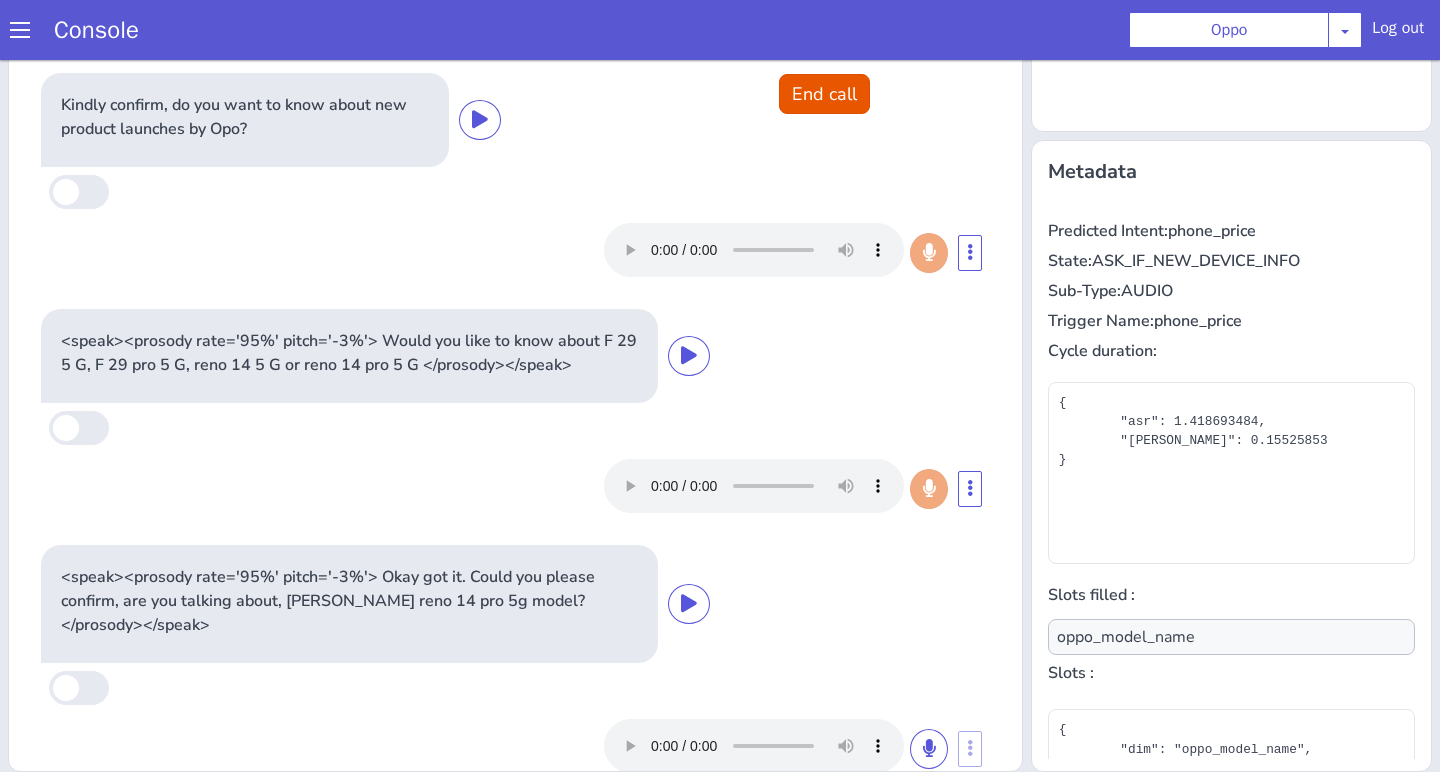 scroll, scrollTop: 58, scrollLeft: 0, axis: vertical 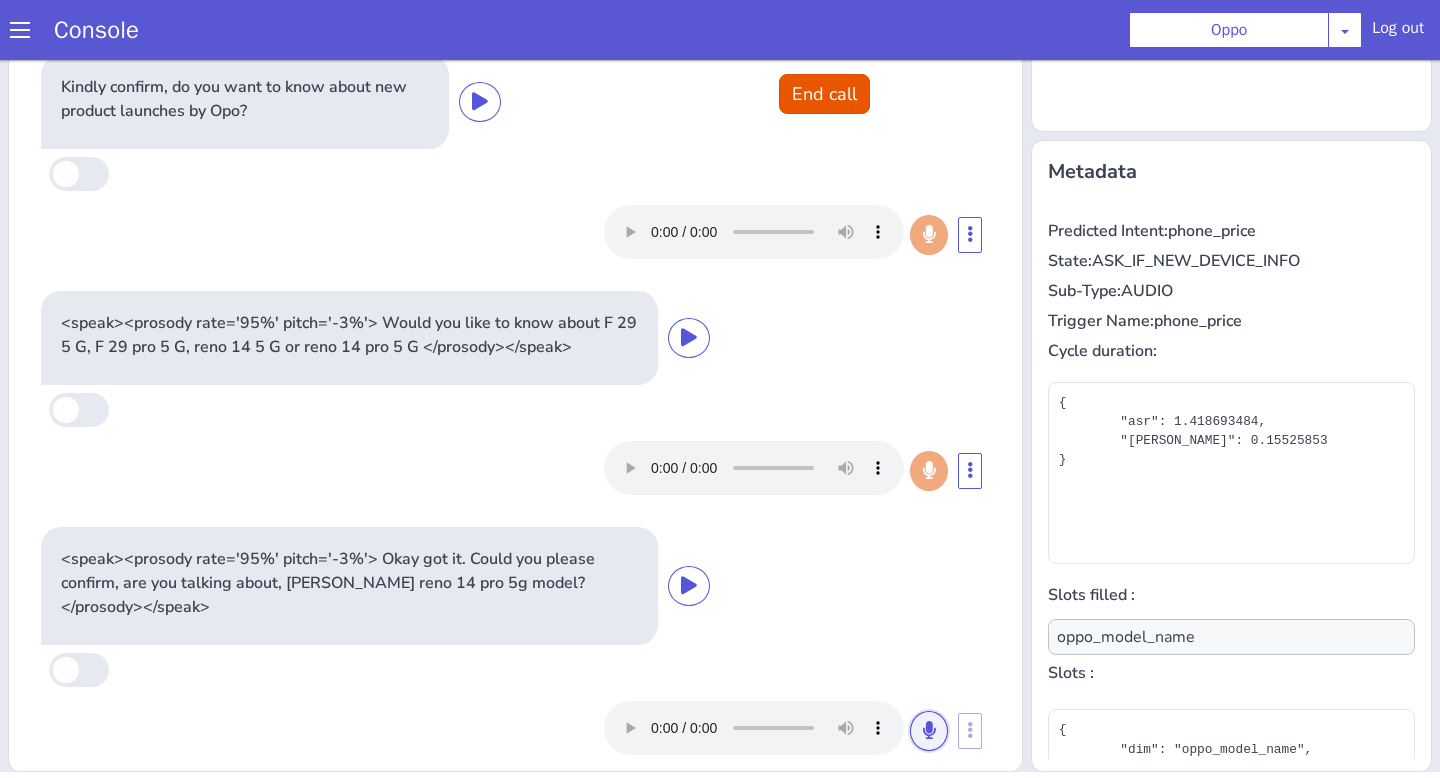 click at bounding box center [929, 731] 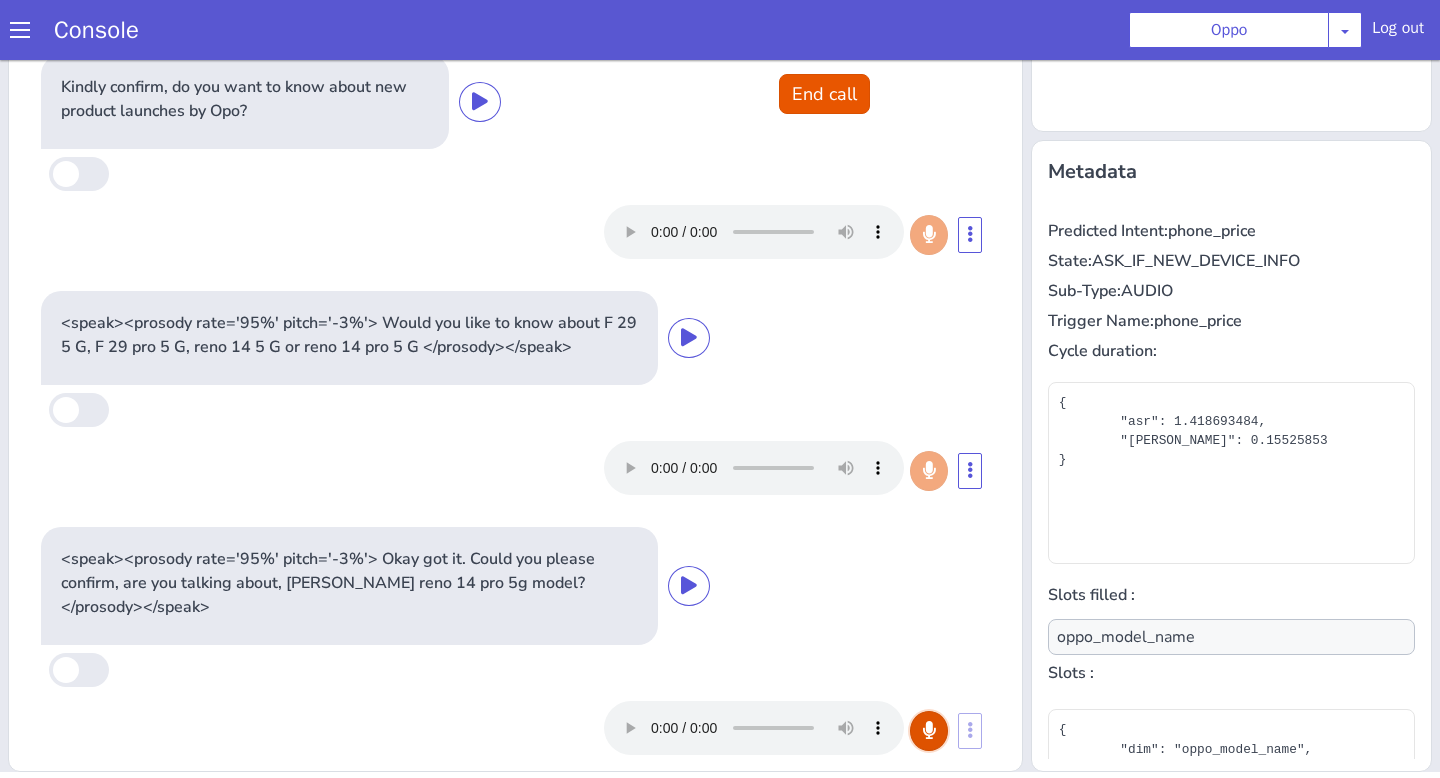 click at bounding box center (929, 731) 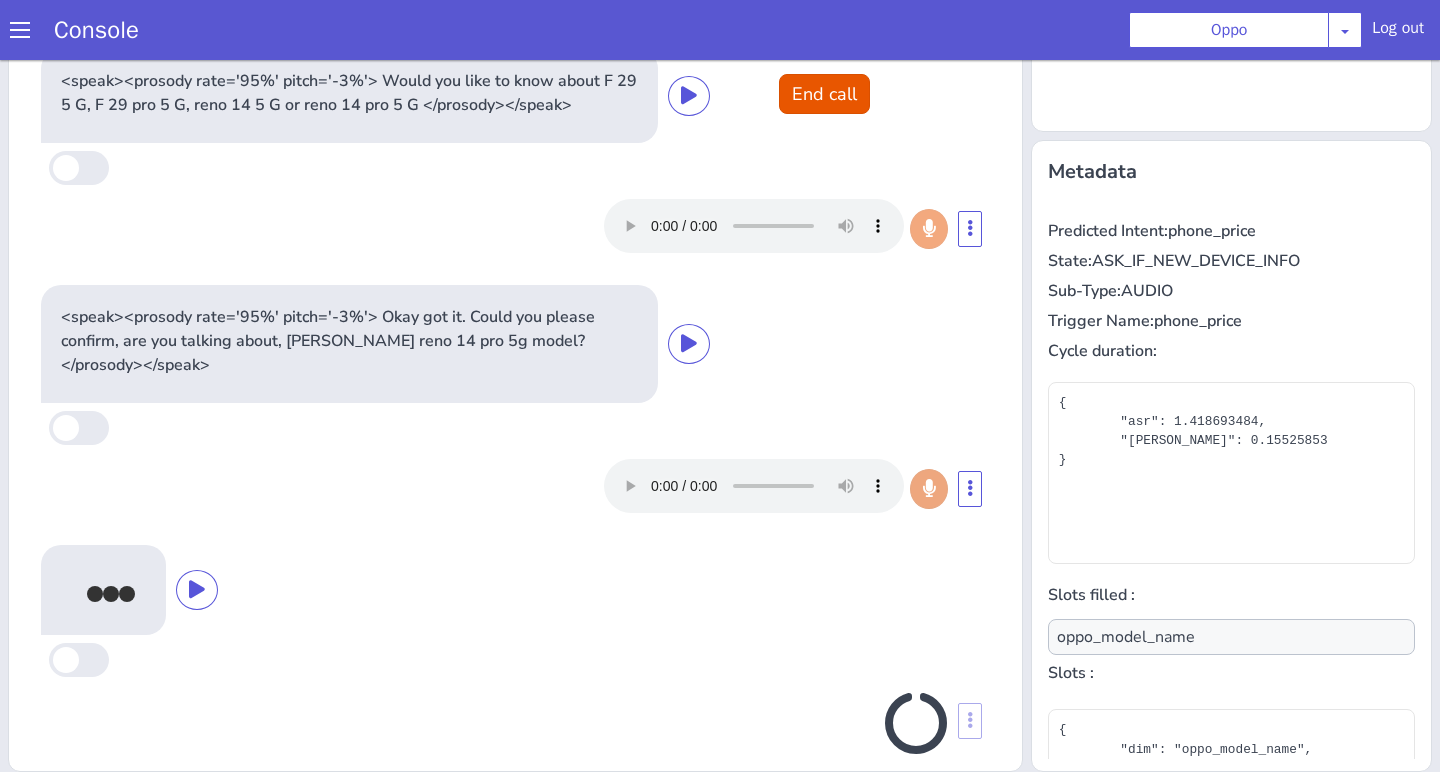 scroll, scrollTop: 294, scrollLeft: 0, axis: vertical 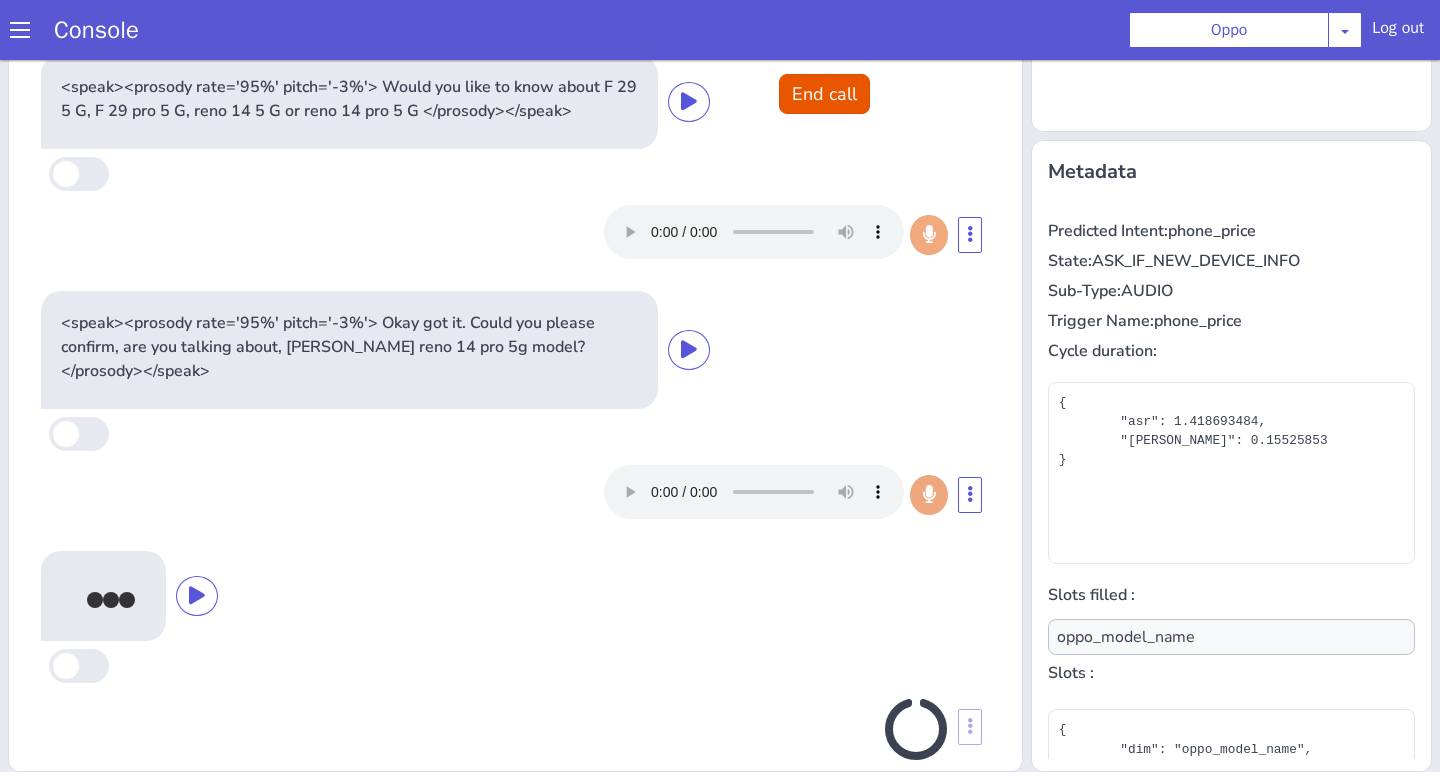 type on "null" 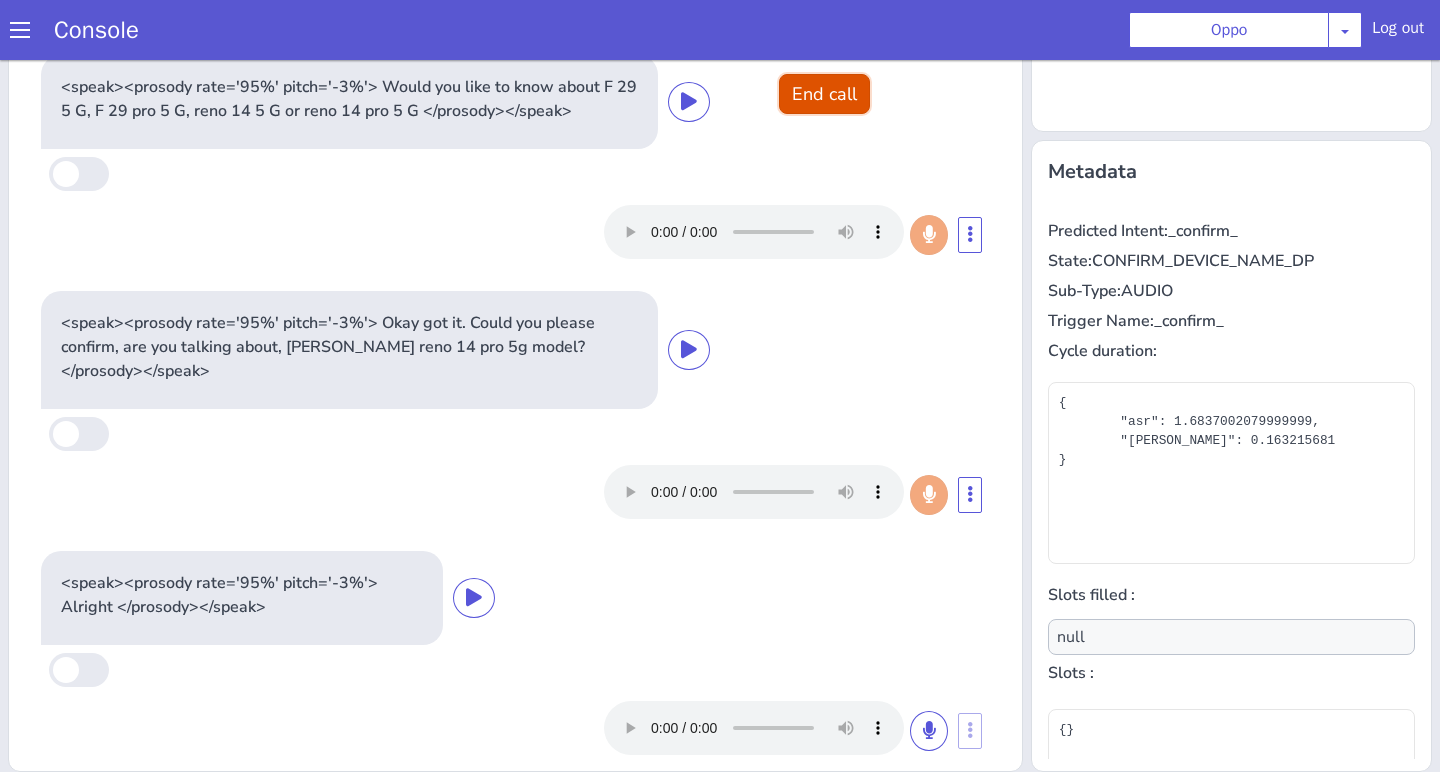 click on "End call" at bounding box center [824, 94] 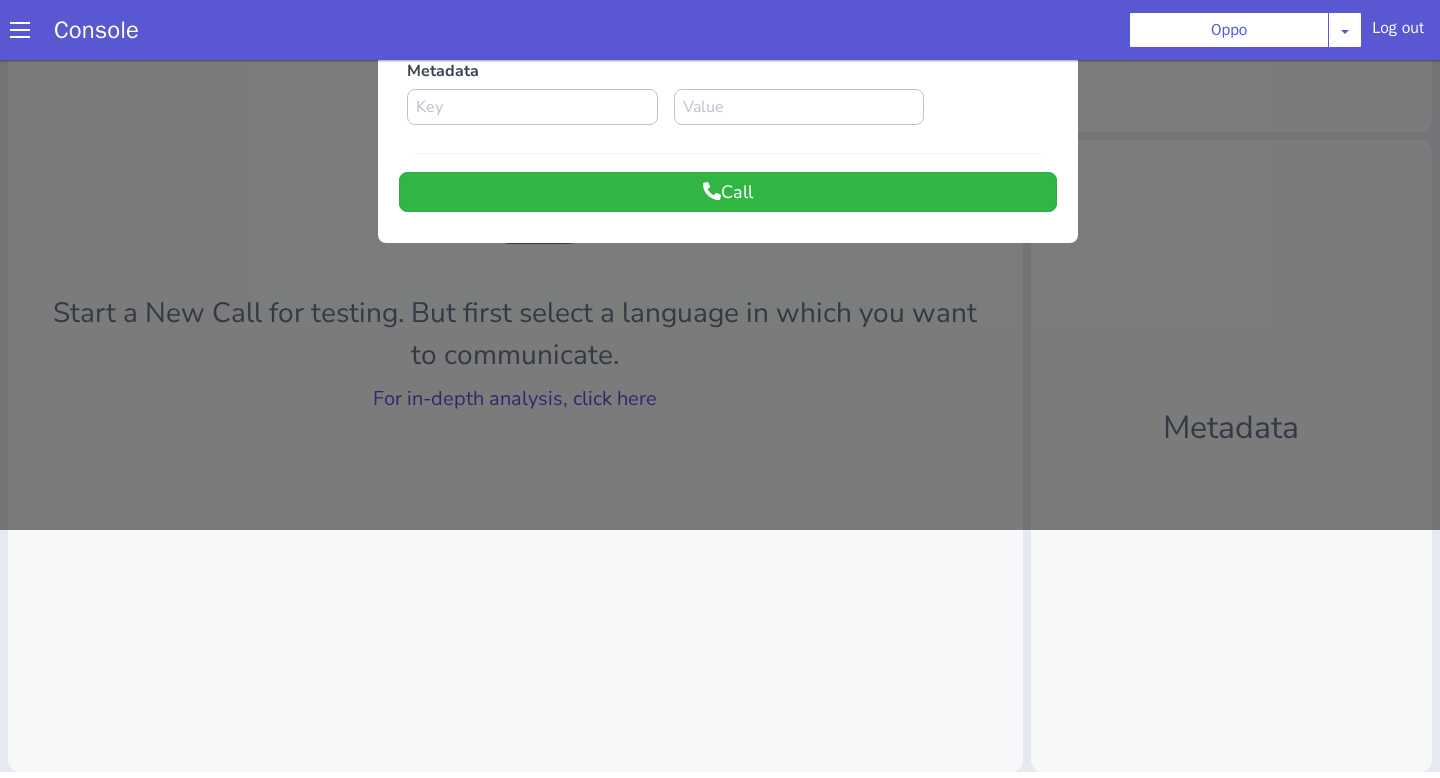 click at bounding box center (720, 171) 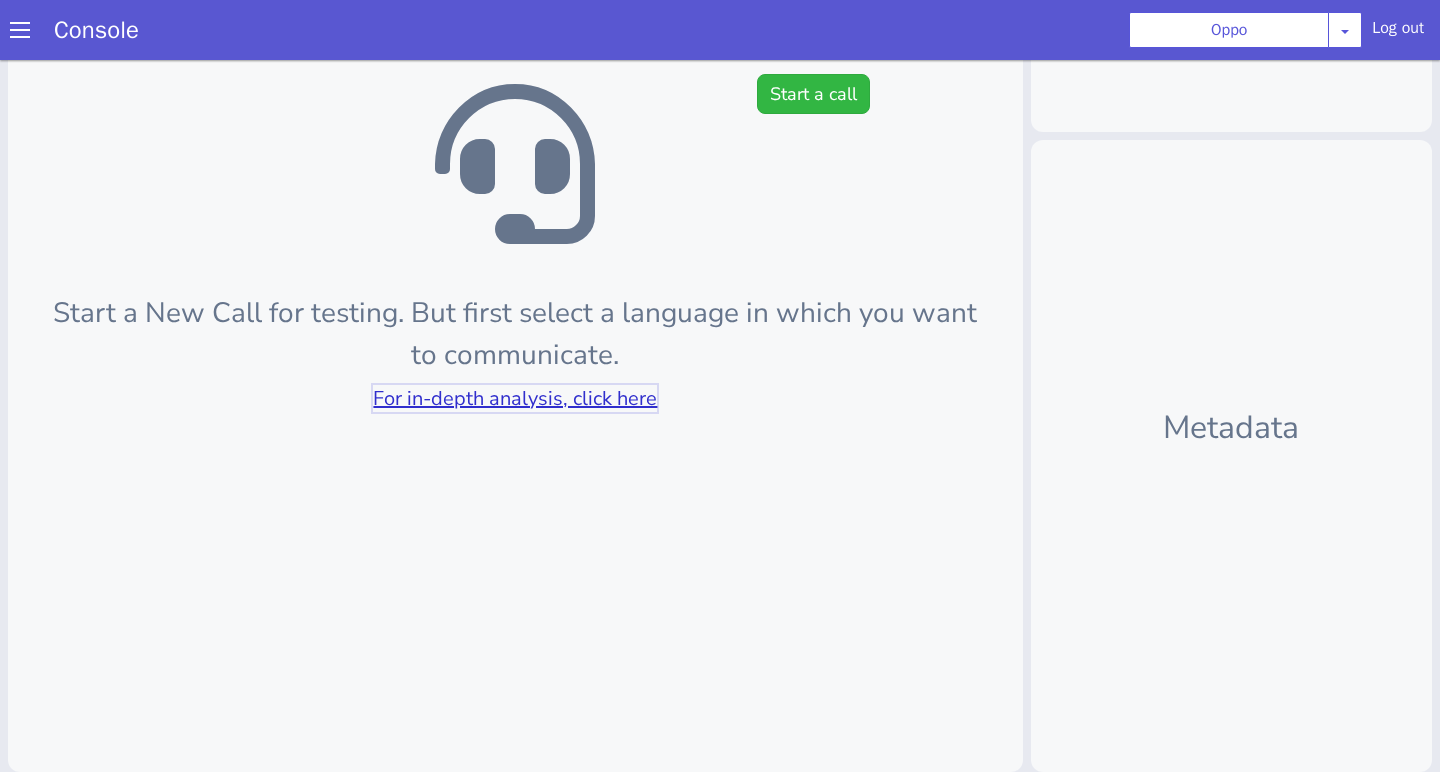 click on "For in-depth analysis, click here" at bounding box center (515, 398) 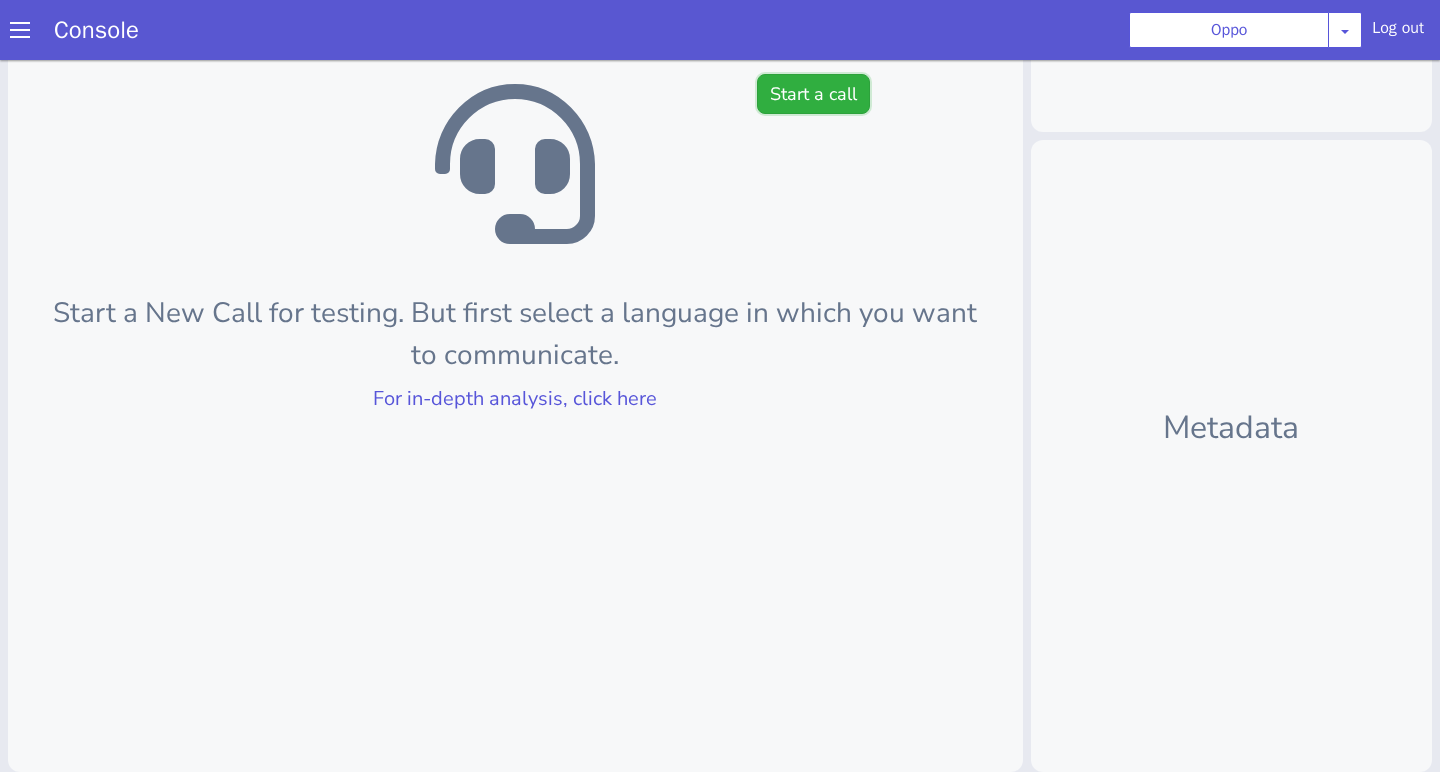 click on "Start a call" at bounding box center [813, 94] 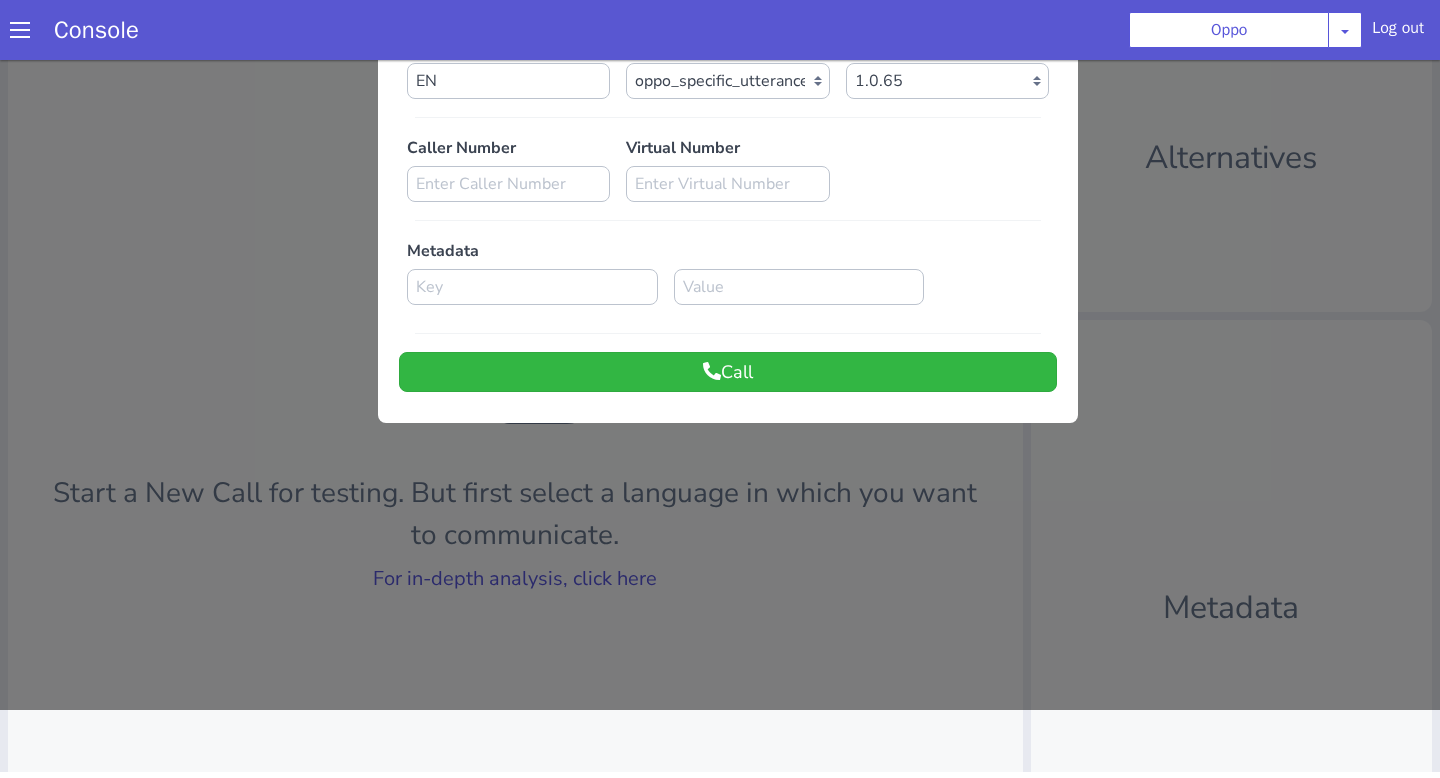 scroll, scrollTop: 0, scrollLeft: 0, axis: both 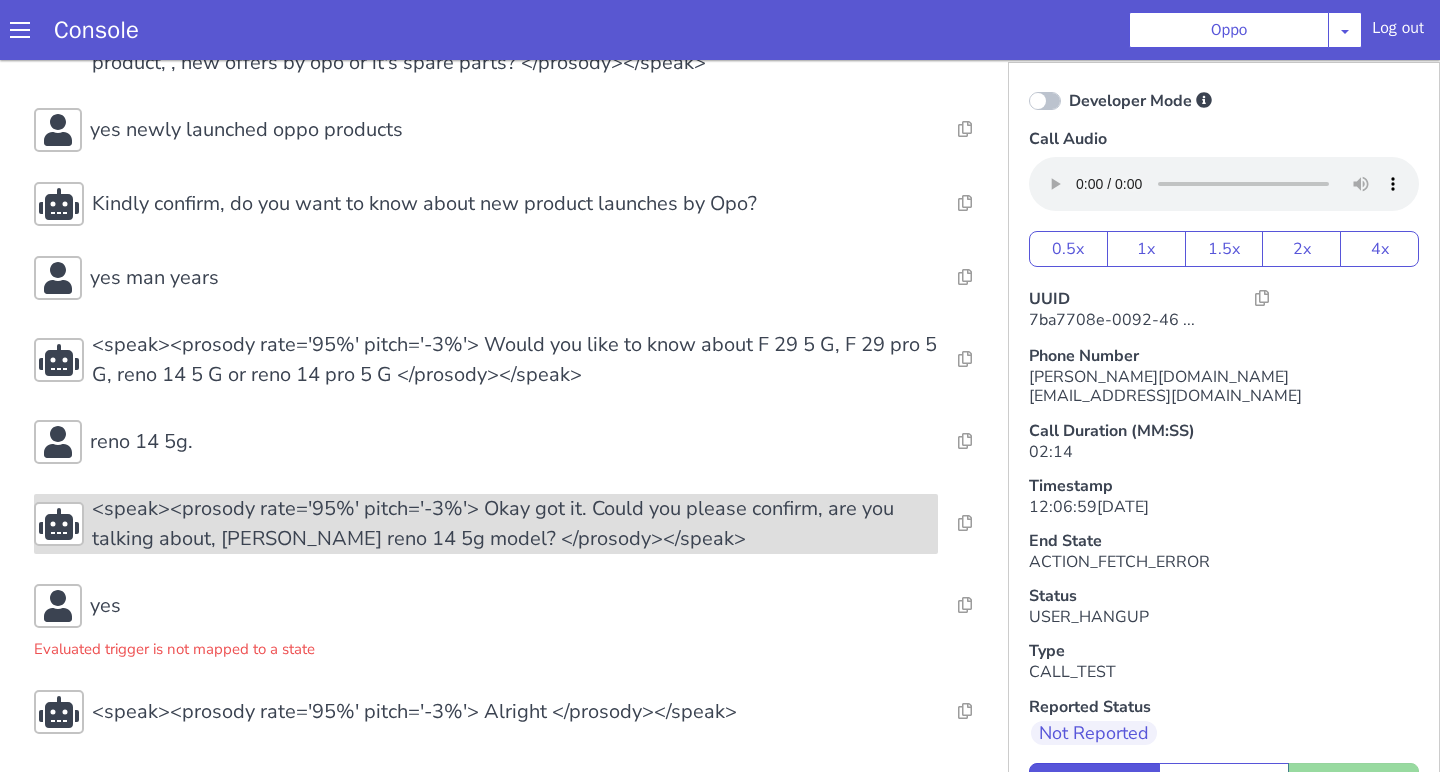 click on "<speak><prosody rate='95%' pitch='-3%'> Okay got it. Could you please confirm, are you talking about, Opo reno 14 5g model? </prosody></speak>" at bounding box center (515, 524) 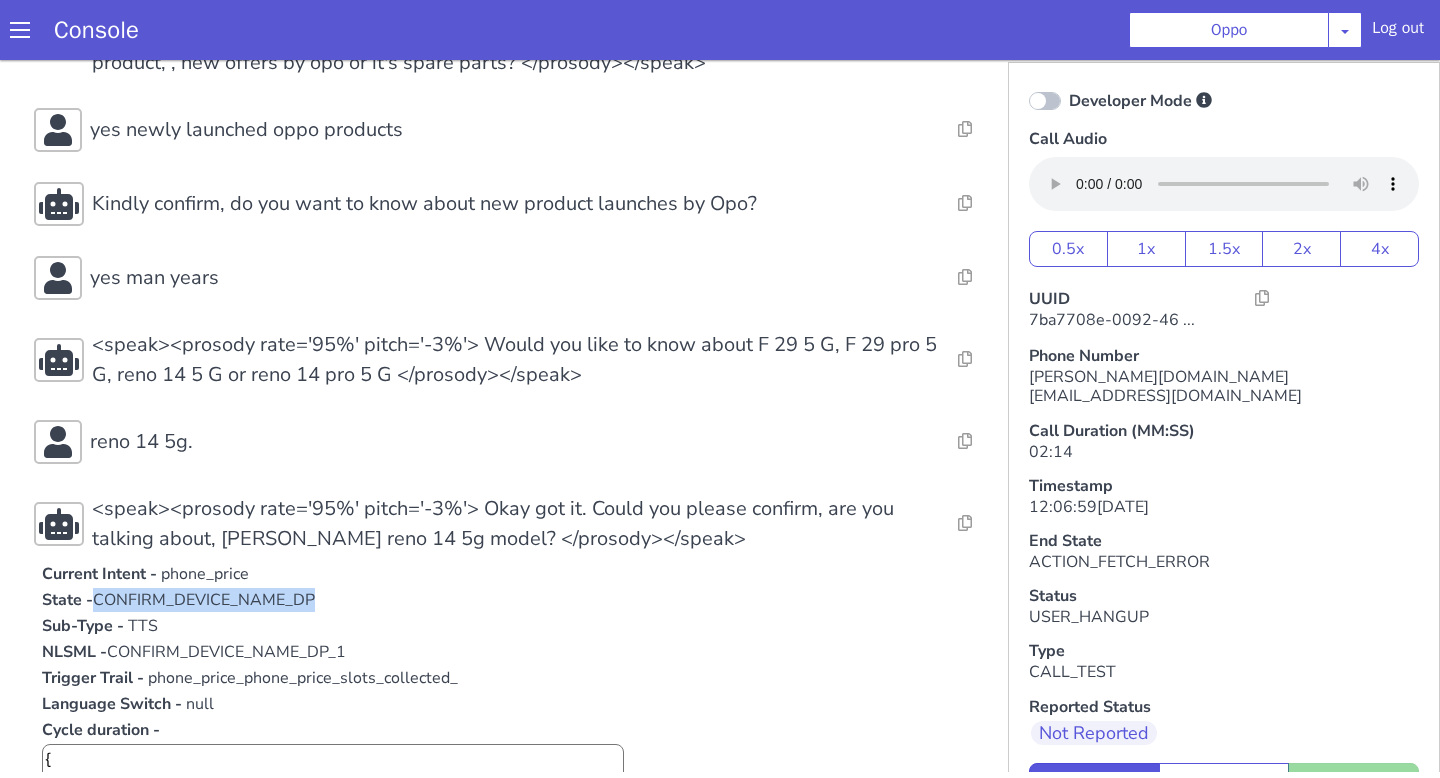drag, startPoint x: 97, startPoint y: 599, endPoint x: 410, endPoint y: 608, distance: 313.12936 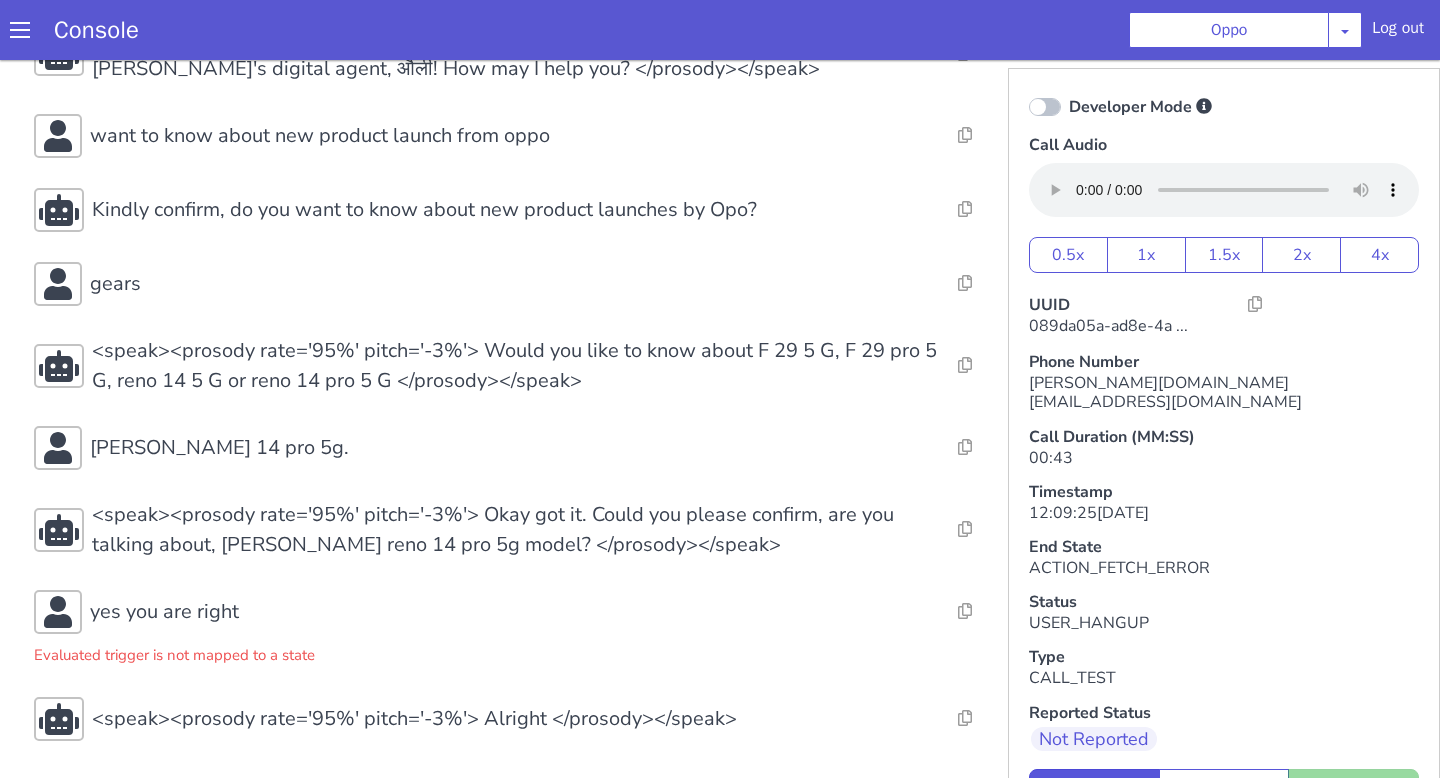 scroll, scrollTop: 6, scrollLeft: 0, axis: vertical 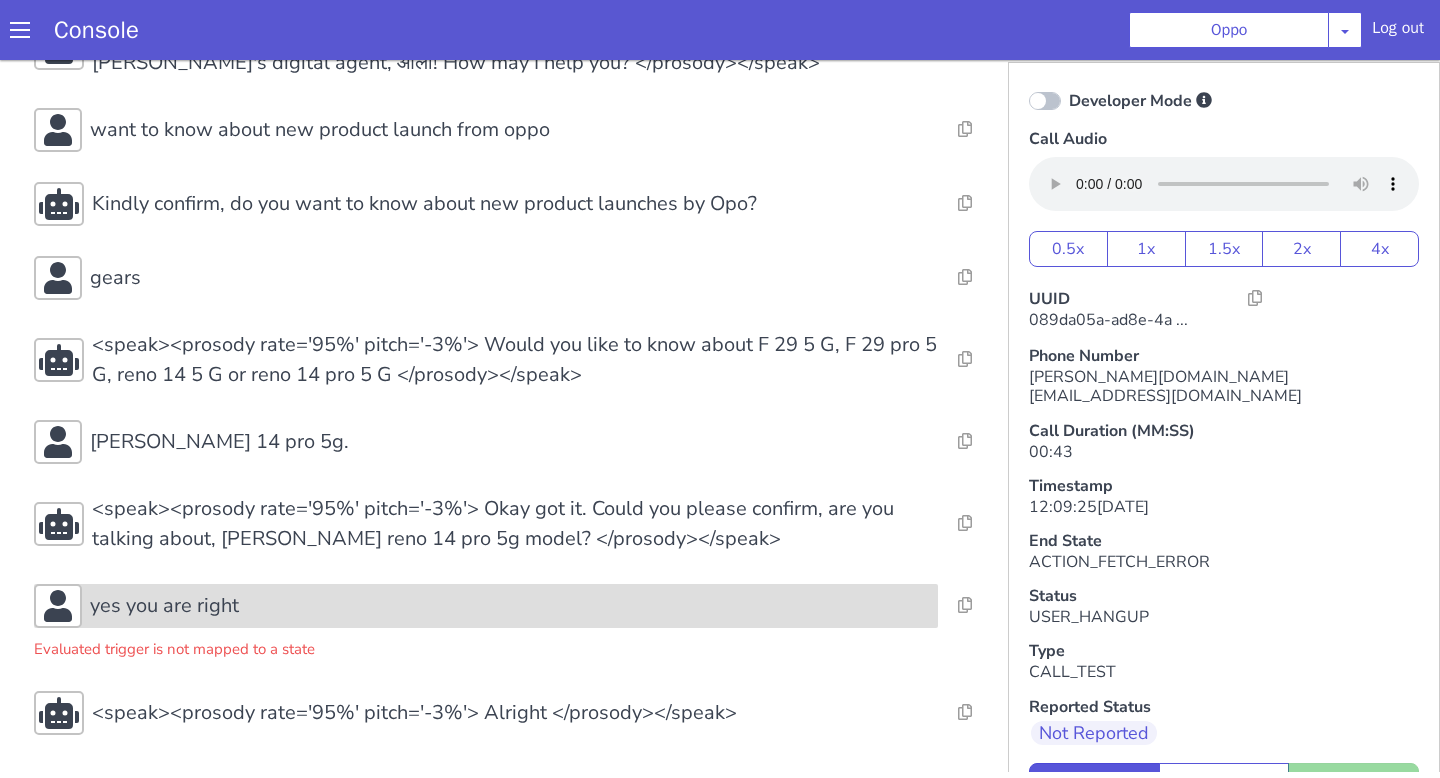 click on "yes you are right" at bounding box center [486, 606] 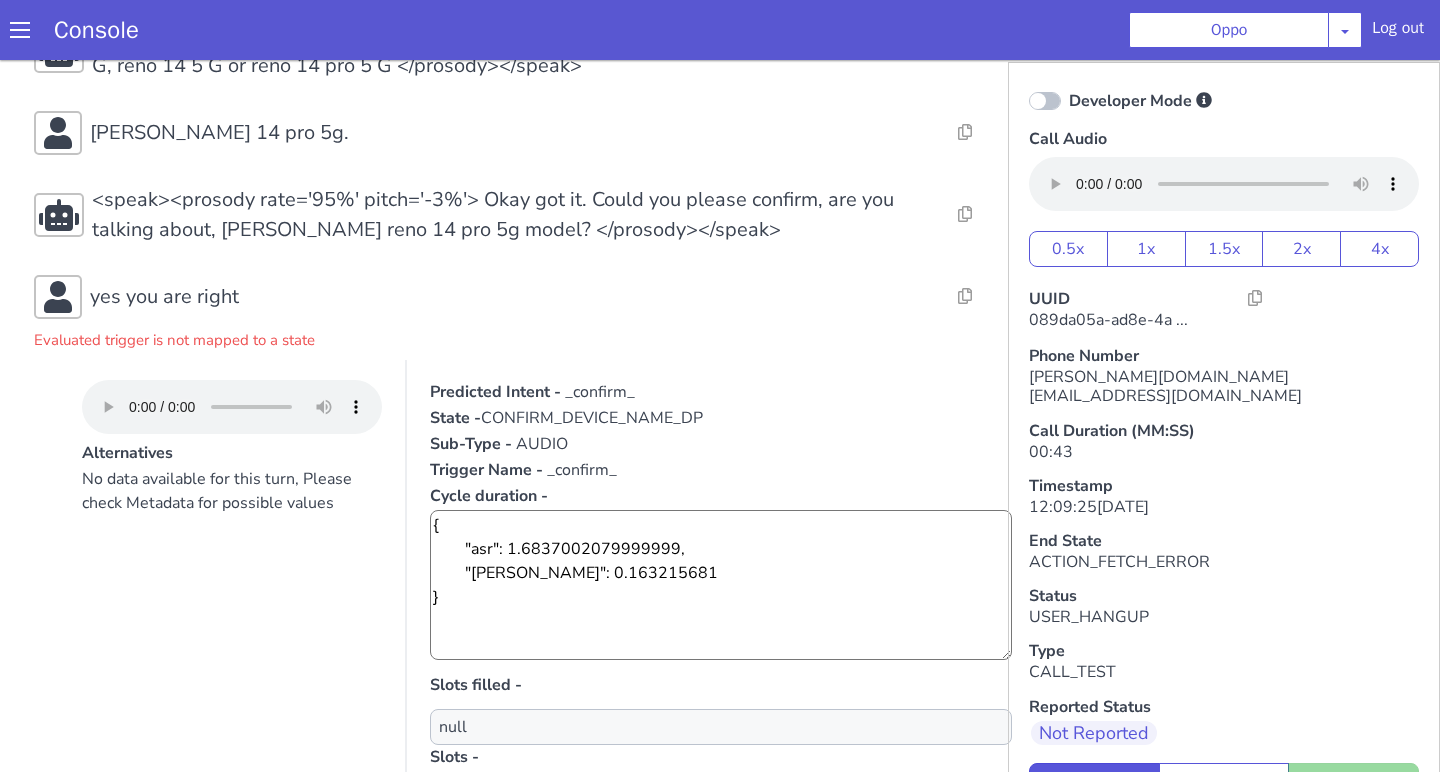 scroll, scrollTop: 360, scrollLeft: 0, axis: vertical 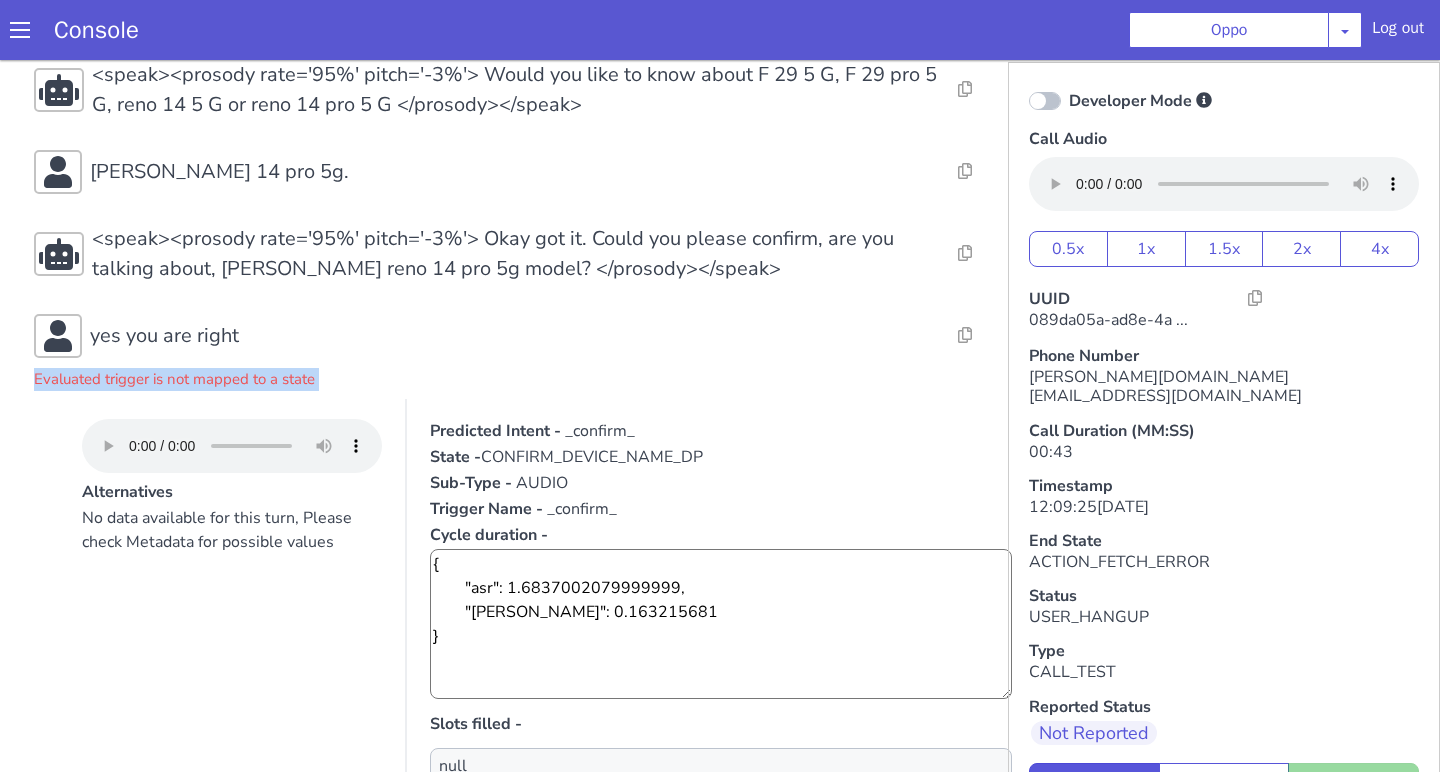 drag, startPoint x: 37, startPoint y: 377, endPoint x: 340, endPoint y: 395, distance: 303.53418 